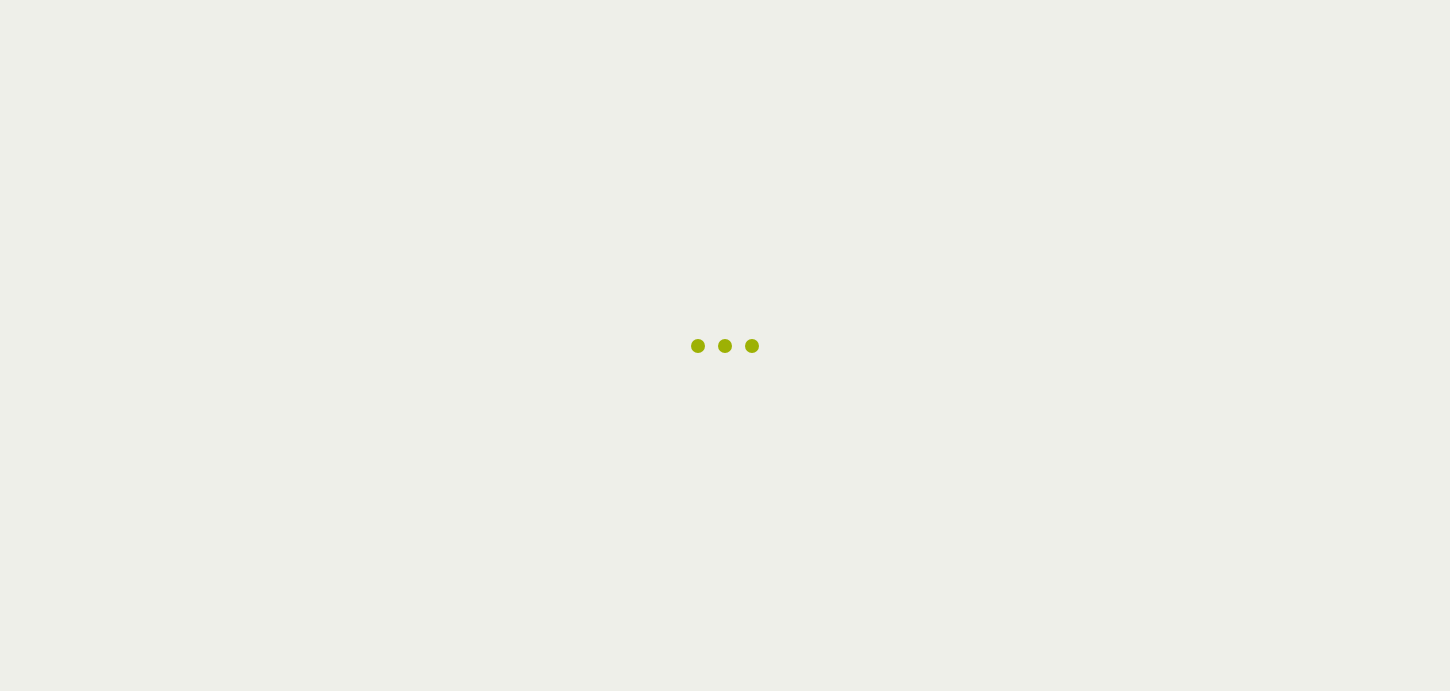 scroll, scrollTop: 0, scrollLeft: 0, axis: both 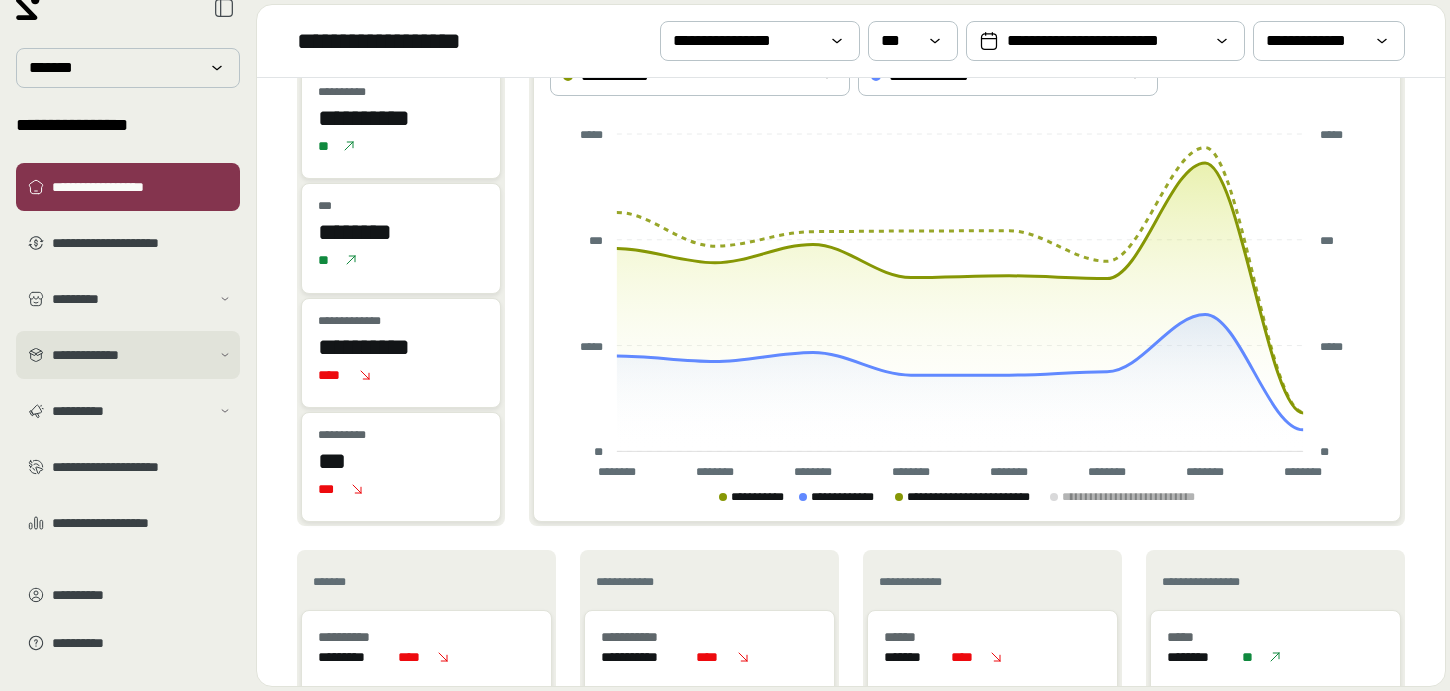 click on "**********" at bounding box center [131, 355] 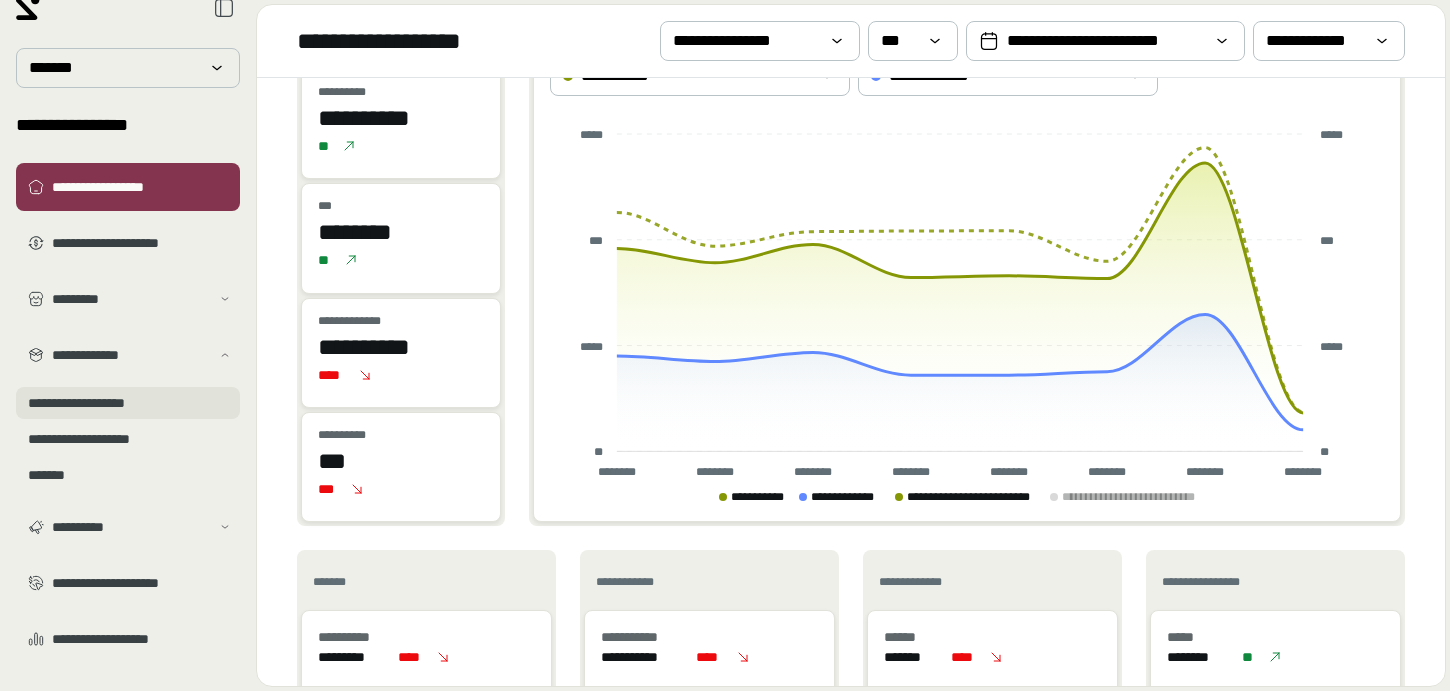 click on "**********" at bounding box center [128, 403] 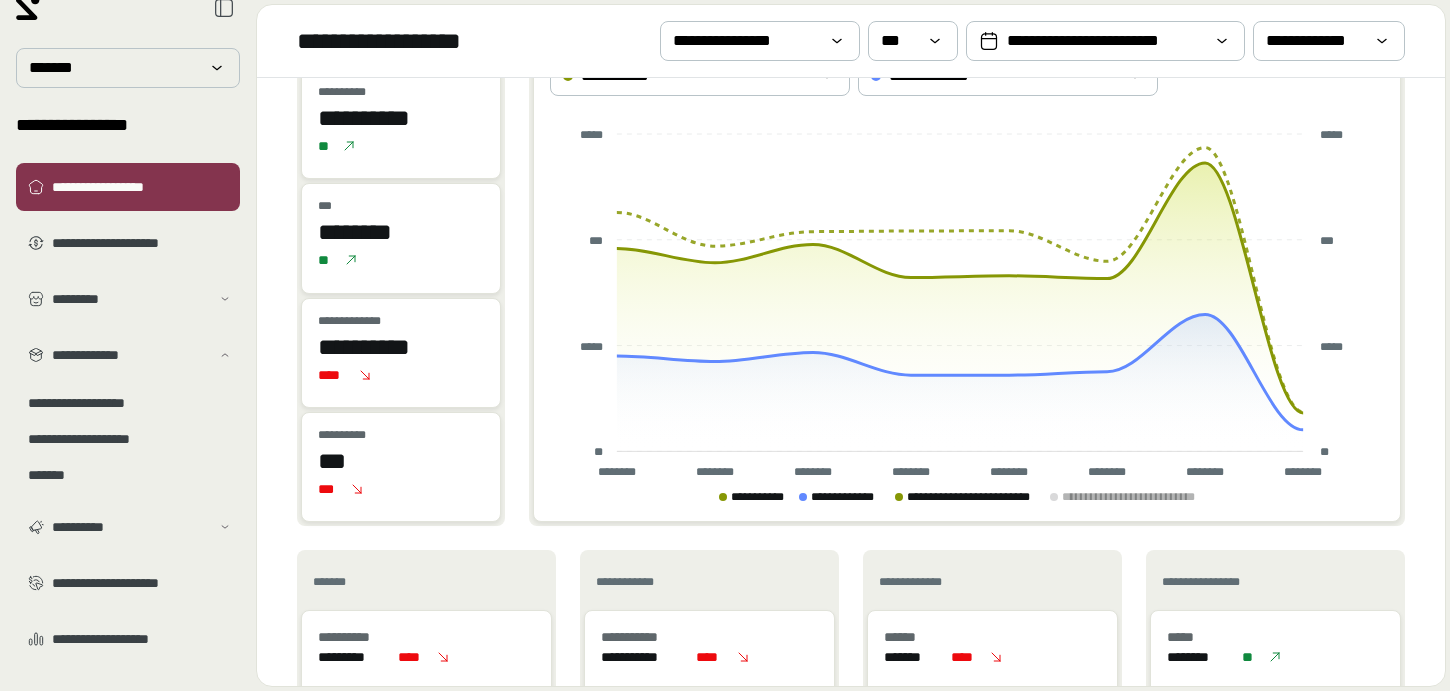 scroll, scrollTop: 0, scrollLeft: 0, axis: both 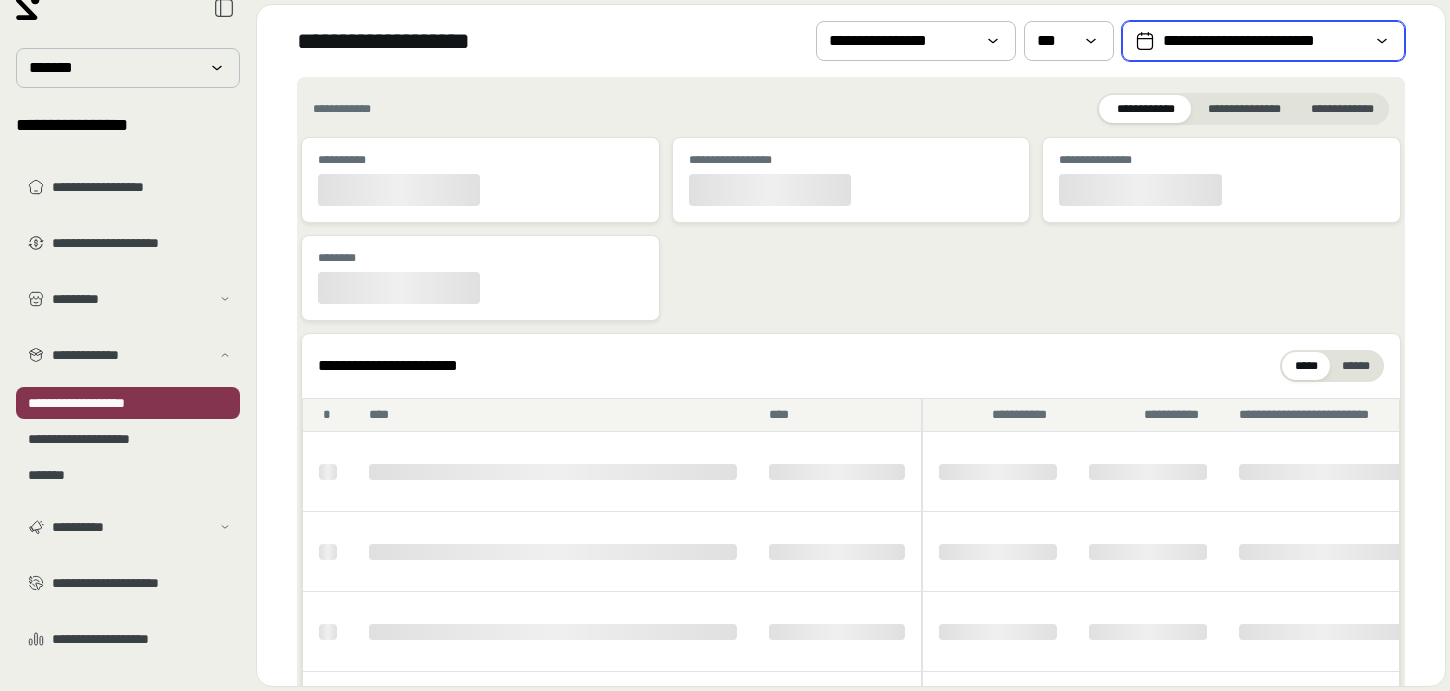click on "**********" at bounding box center [1263, 41] 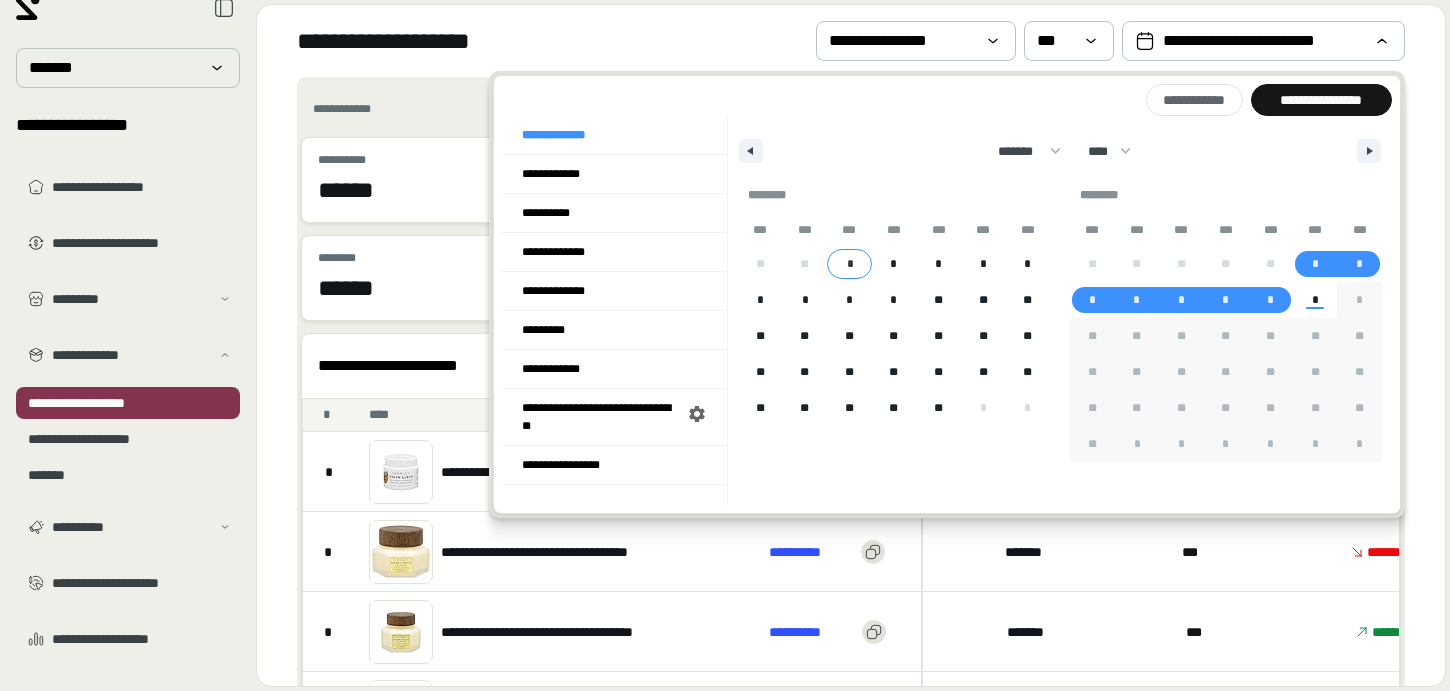 click on "*" at bounding box center (850, 264) 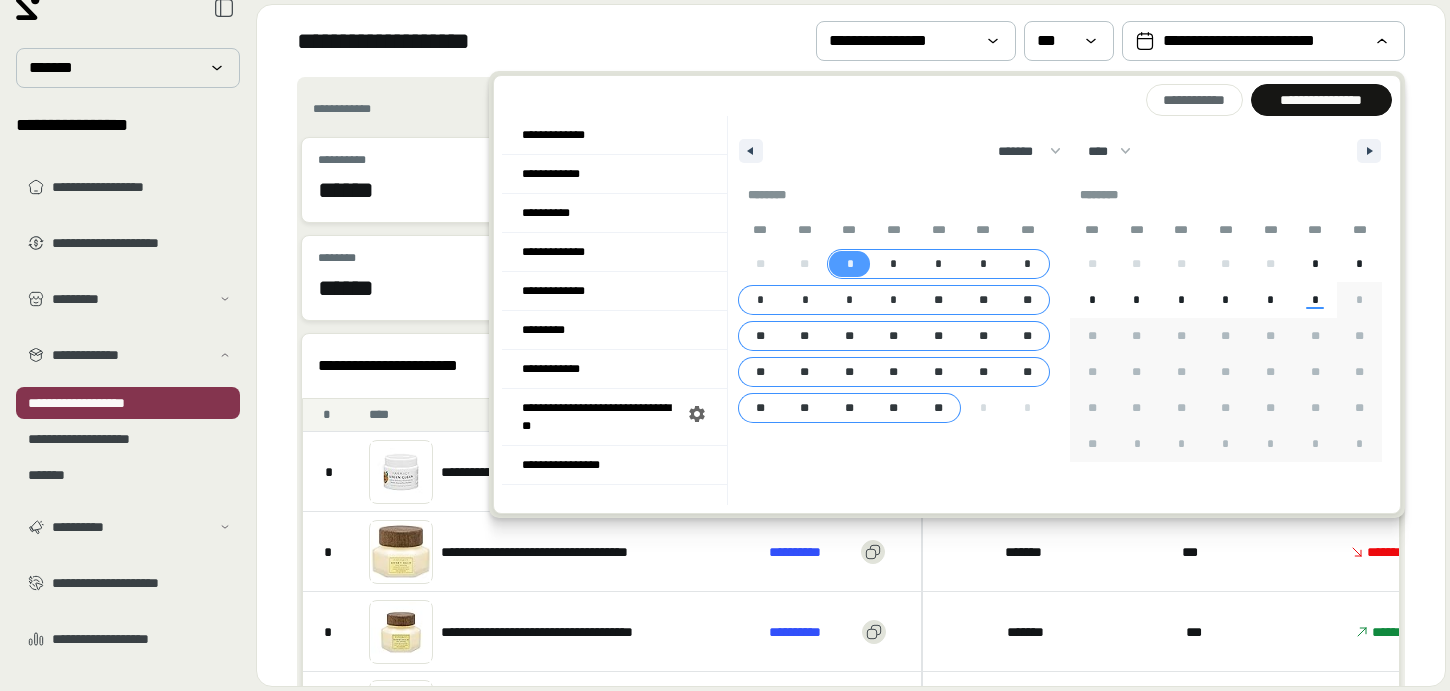 click on "**" at bounding box center (938, 408) 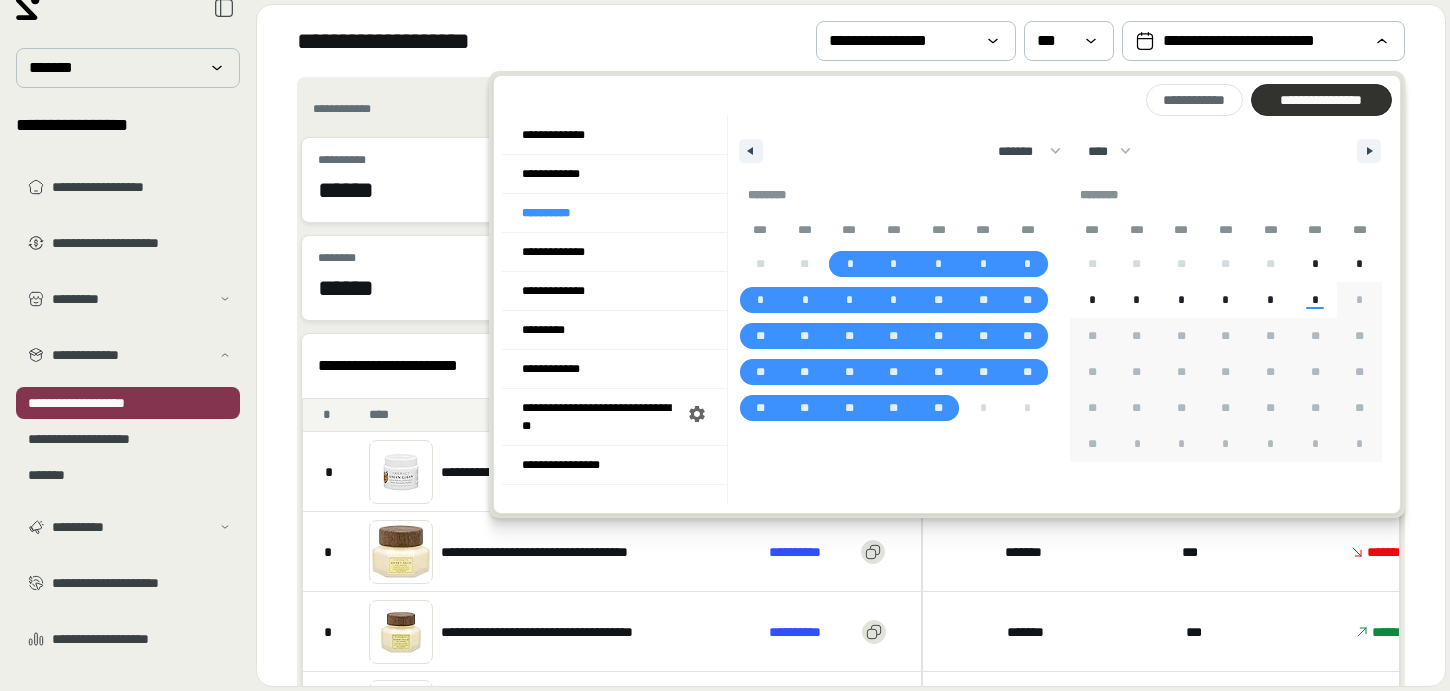 click on "**********" at bounding box center (1321, 100) 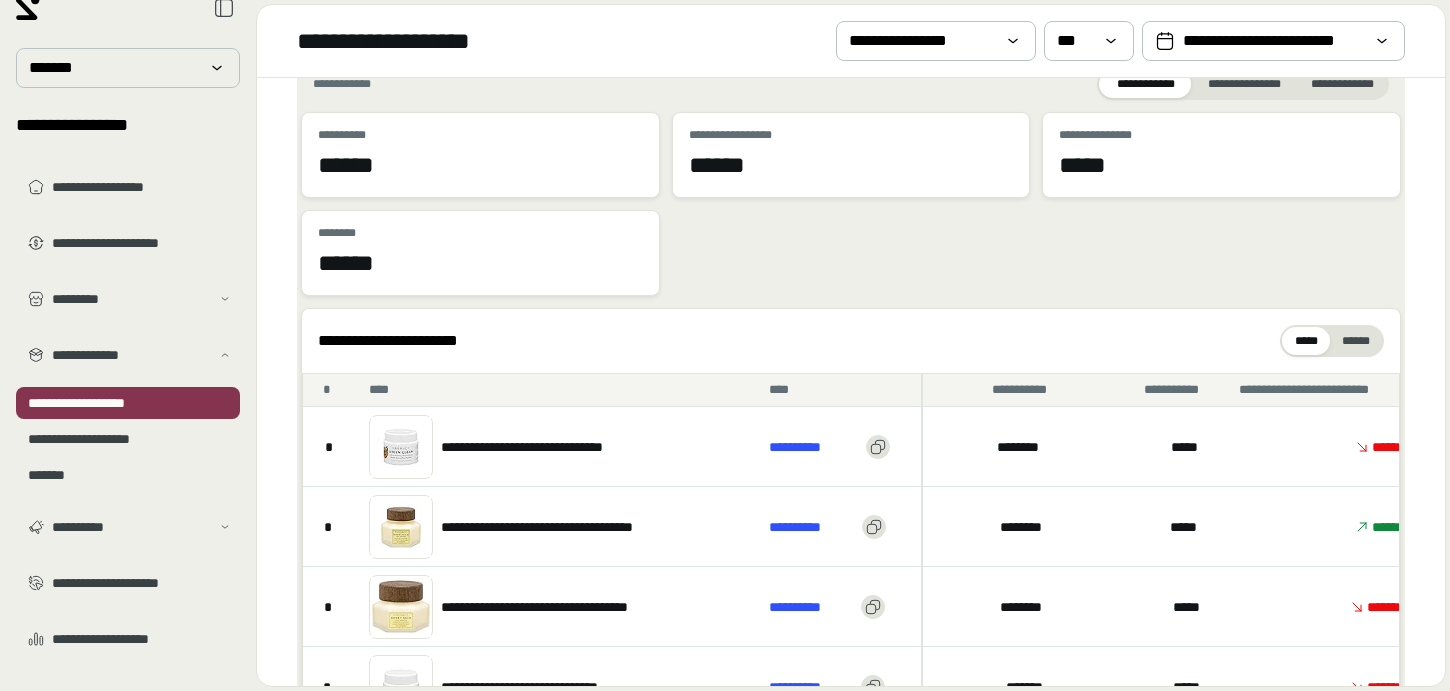 scroll, scrollTop: 0, scrollLeft: 0, axis: both 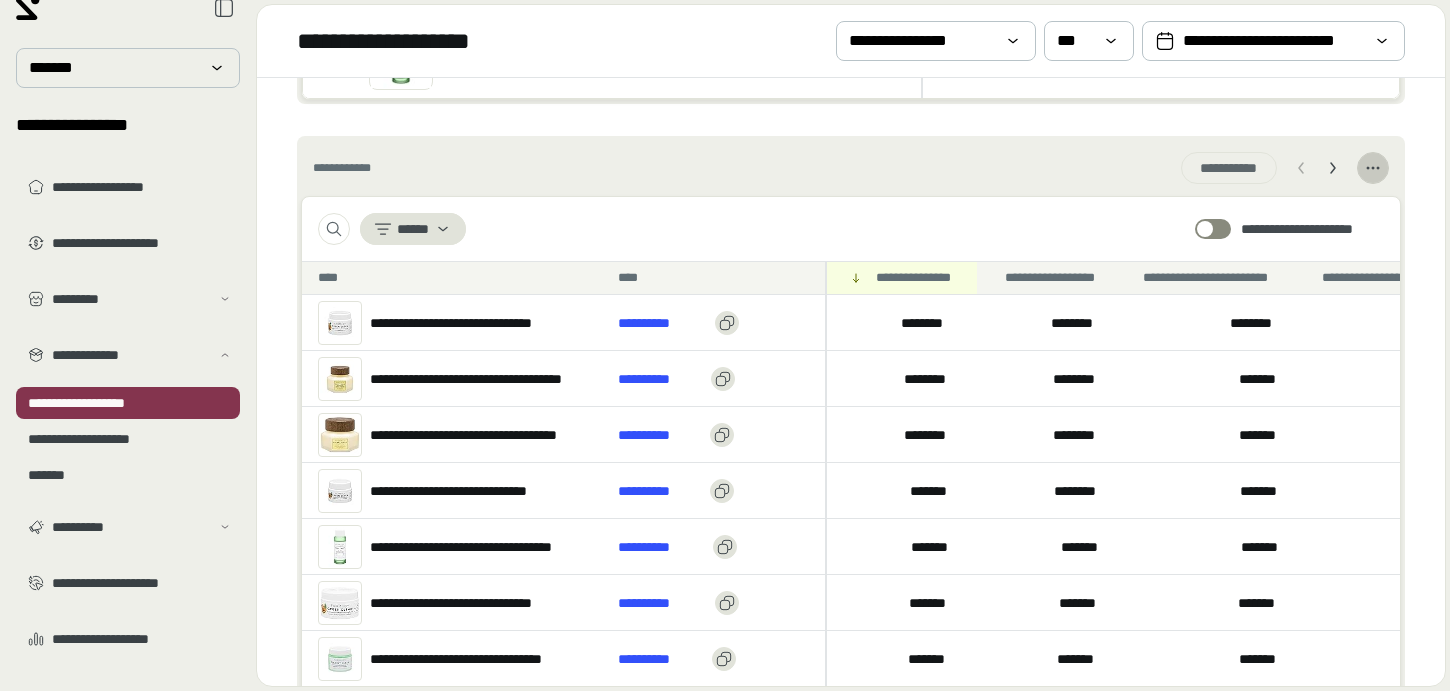 click 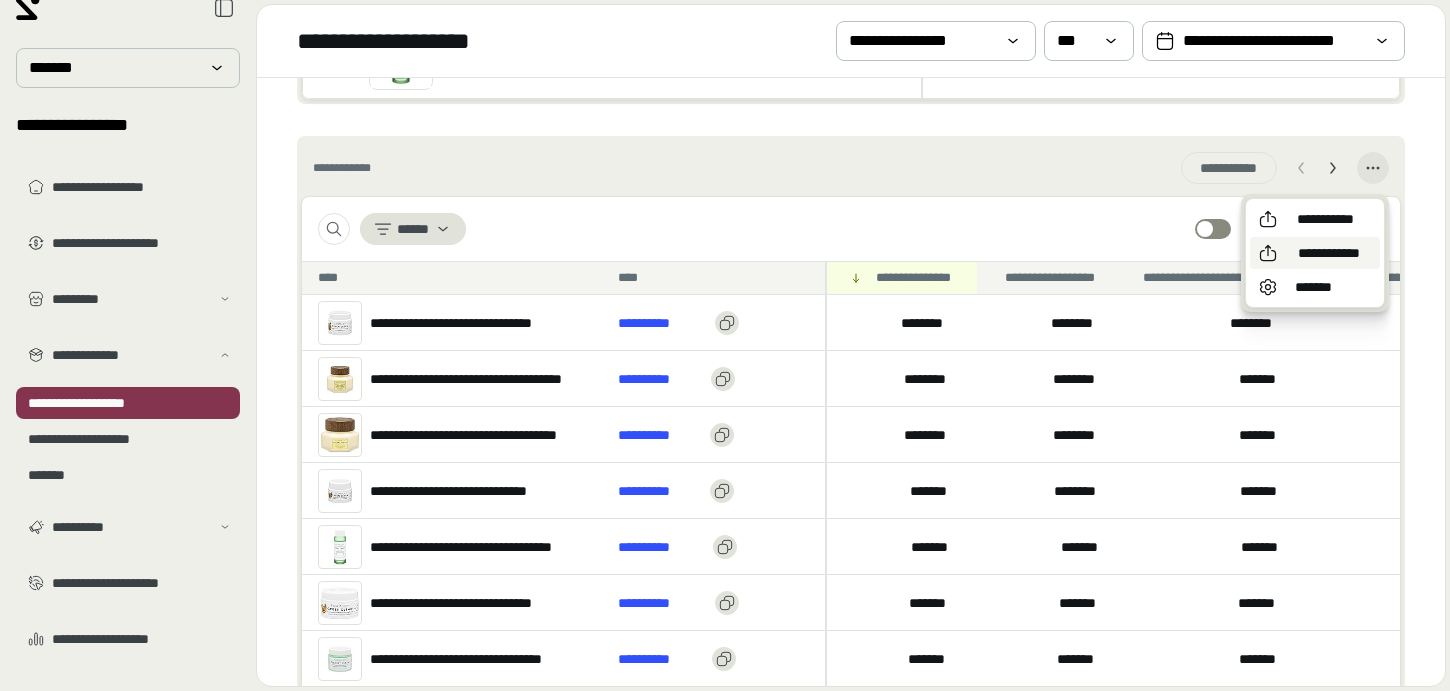 click on "**********" at bounding box center (1329, 253) 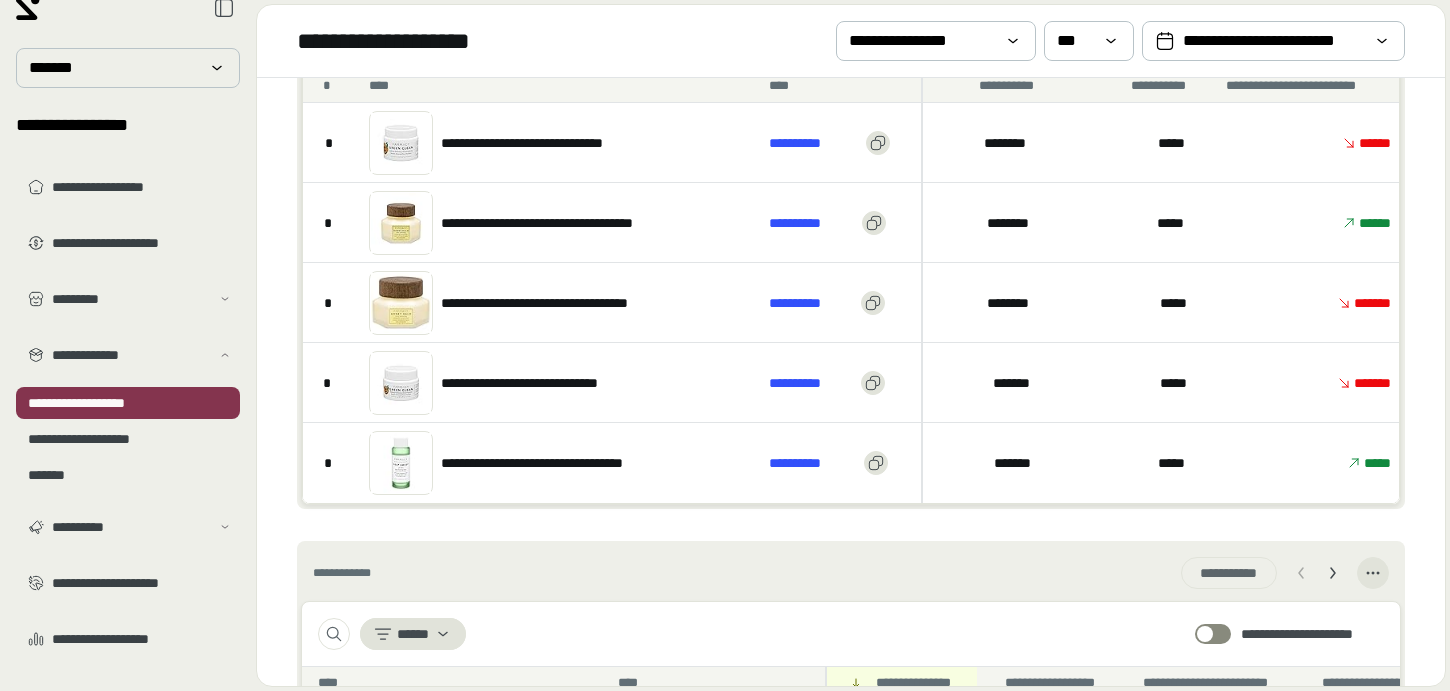 scroll, scrollTop: 0, scrollLeft: 0, axis: both 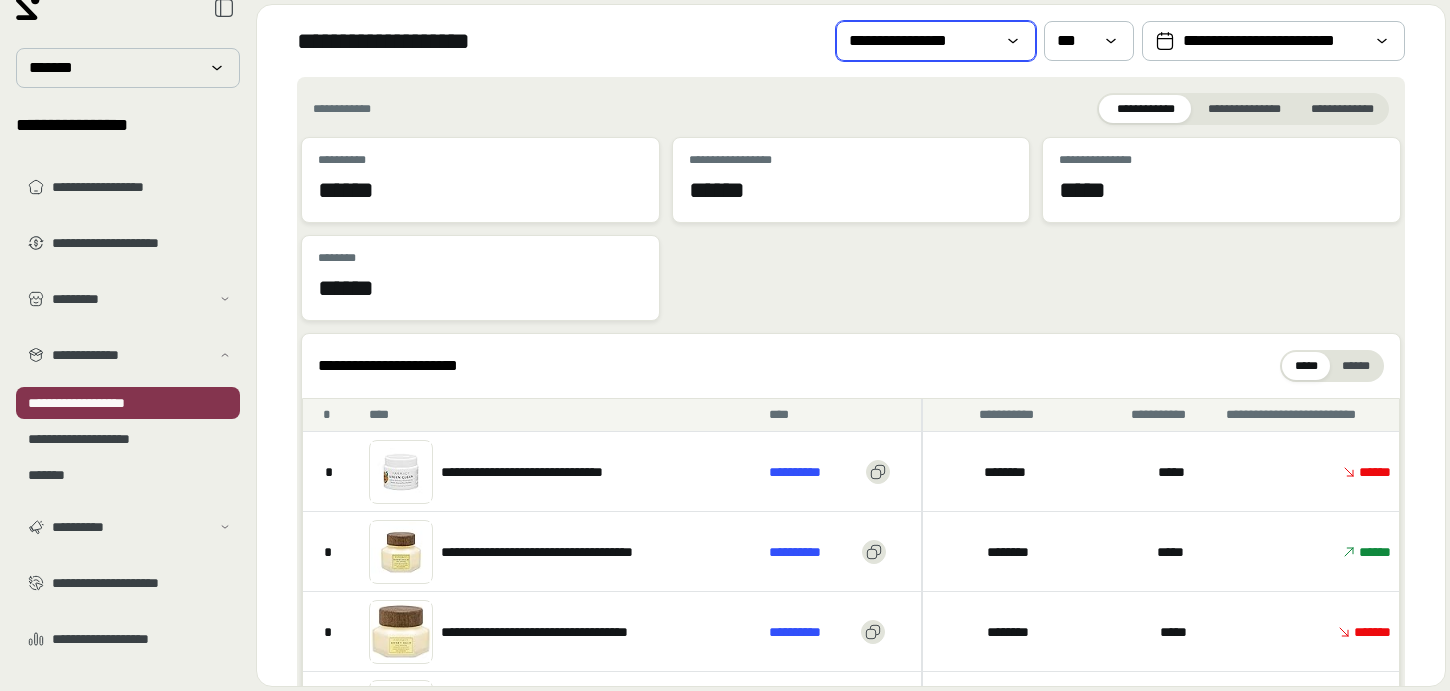 click on "**********" at bounding box center [922, 41] 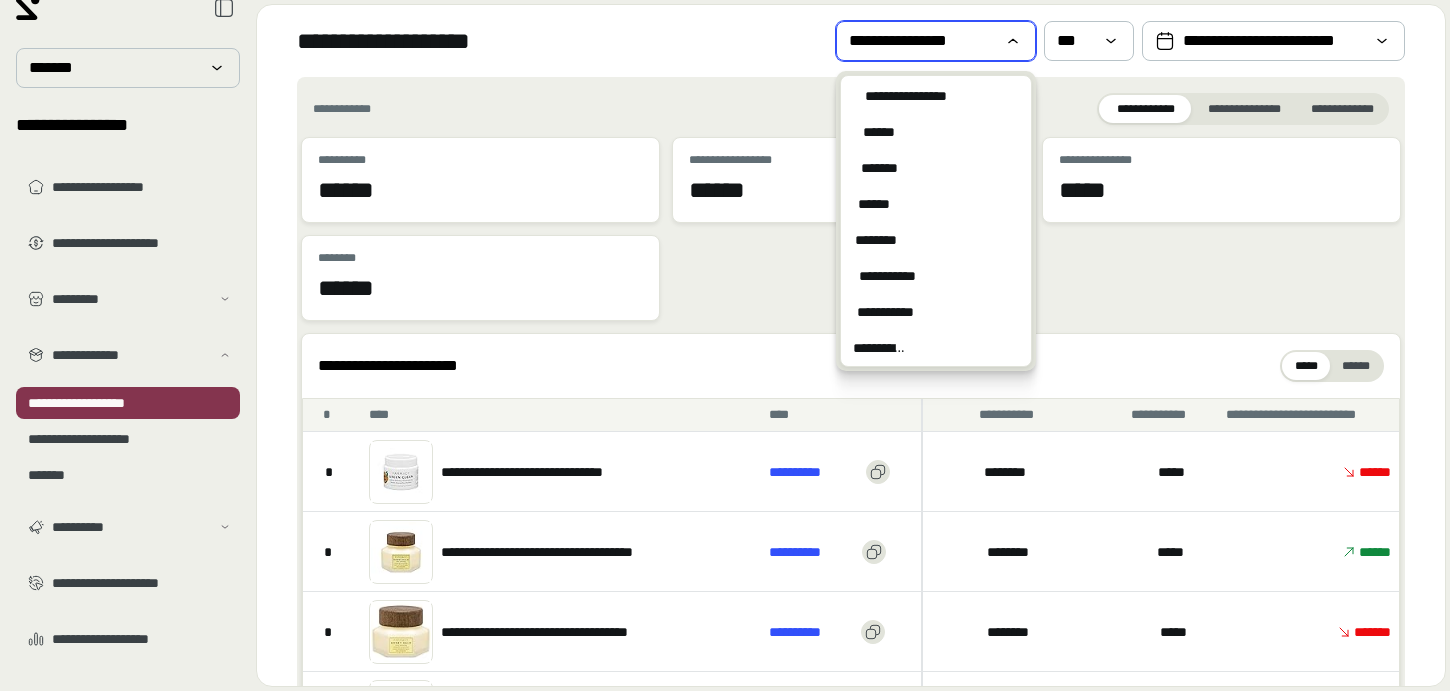 click on "[FIRST] [LAST] [LAST] [LAST] [LAST] [LAST] [LAST] [LAST] [LAST] [LAST] [LAST] [LAST] [LAST] [LAST] [LAST] [LAST] [LAST] [LAST] [LAST] [LAST] [LAST] [LAST] [LAST] [LAST] [LAST] [LAST] [LAST] [LAST]" at bounding box center (851, 41) 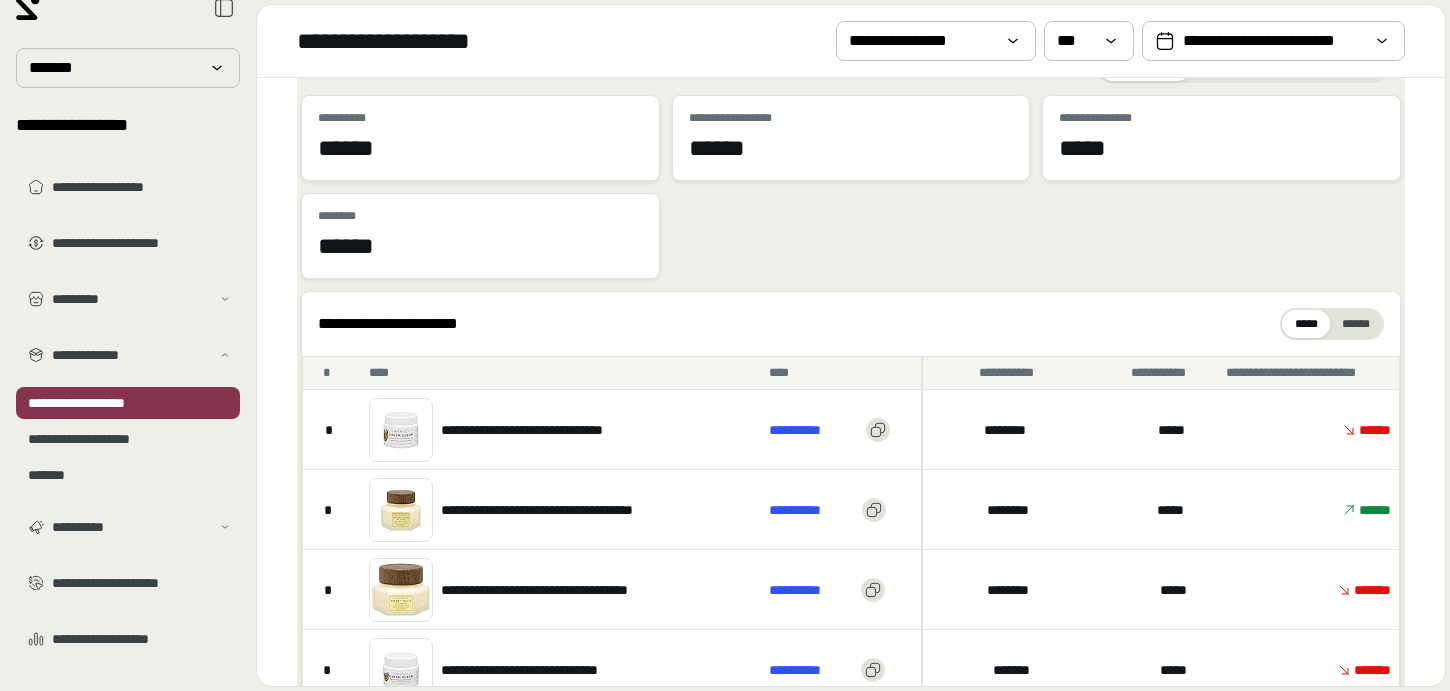 scroll, scrollTop: 53, scrollLeft: 0, axis: vertical 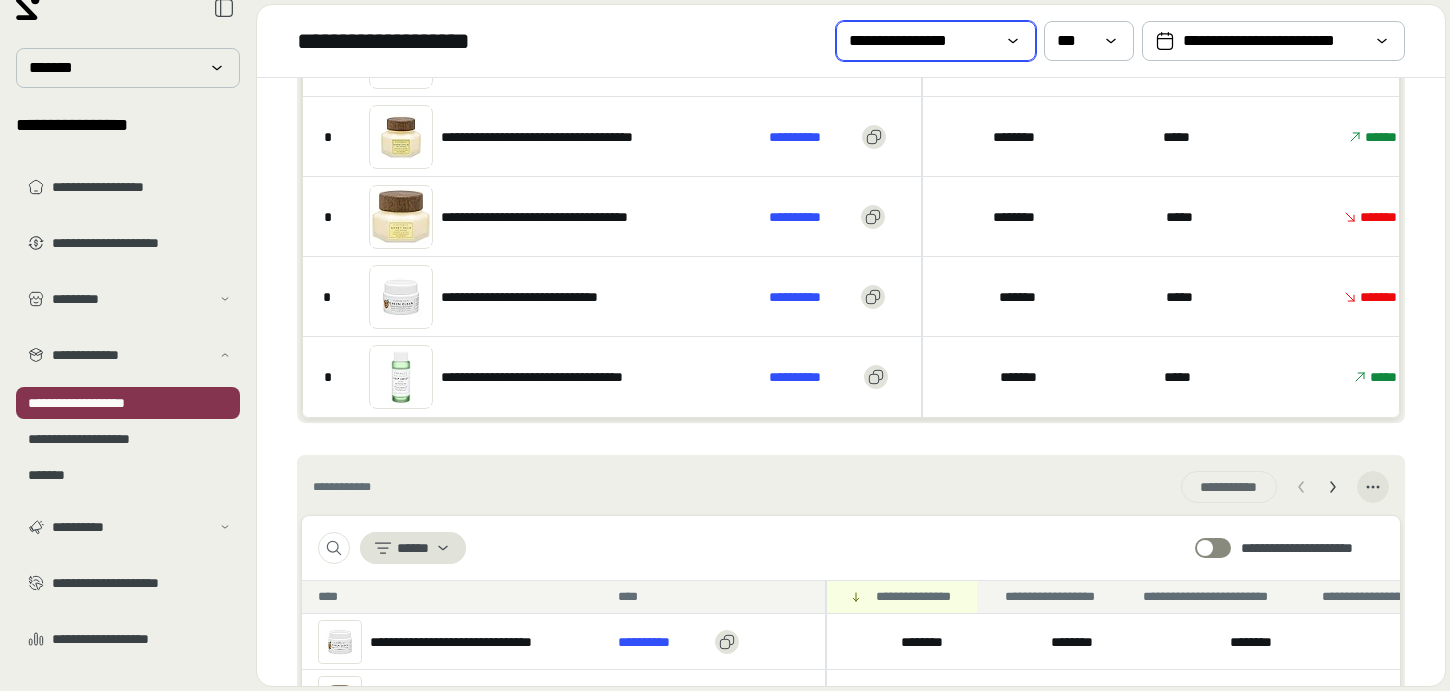 click on "**********" at bounding box center (922, 41) 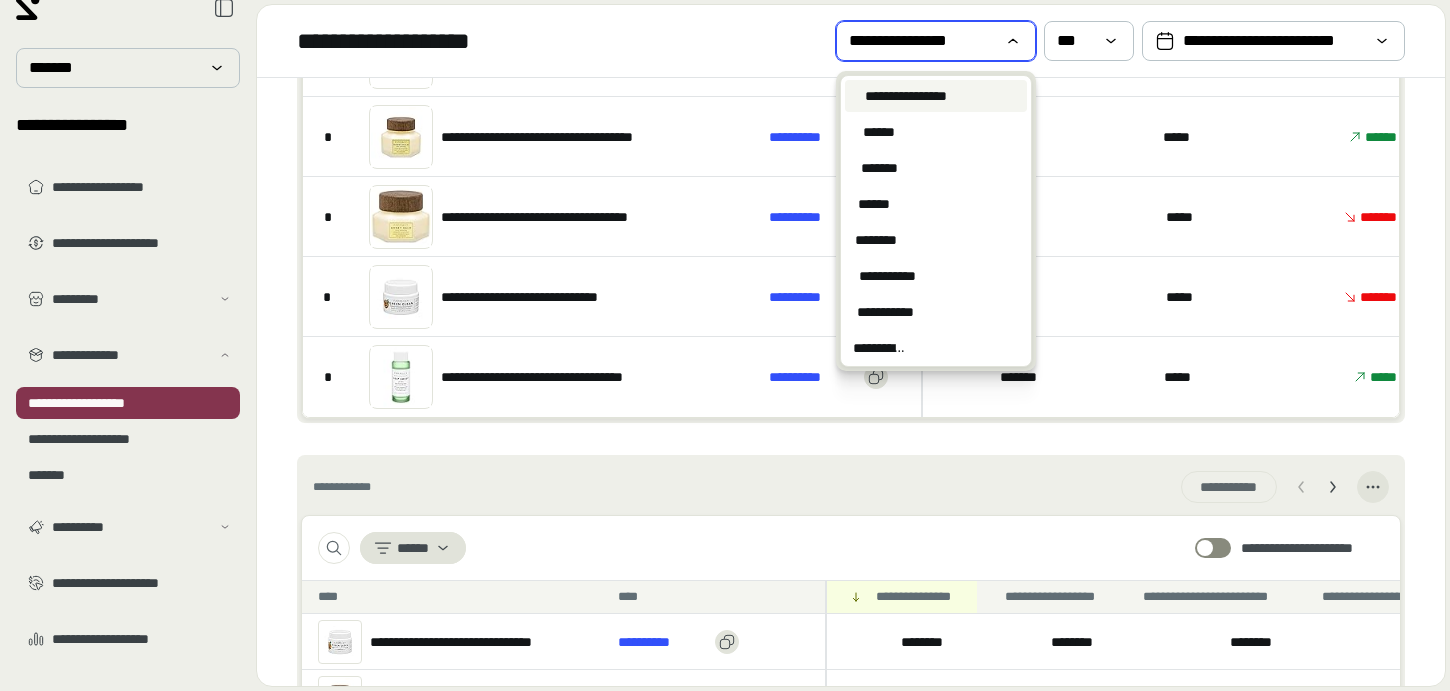 click on "**********" at bounding box center [906, 96] 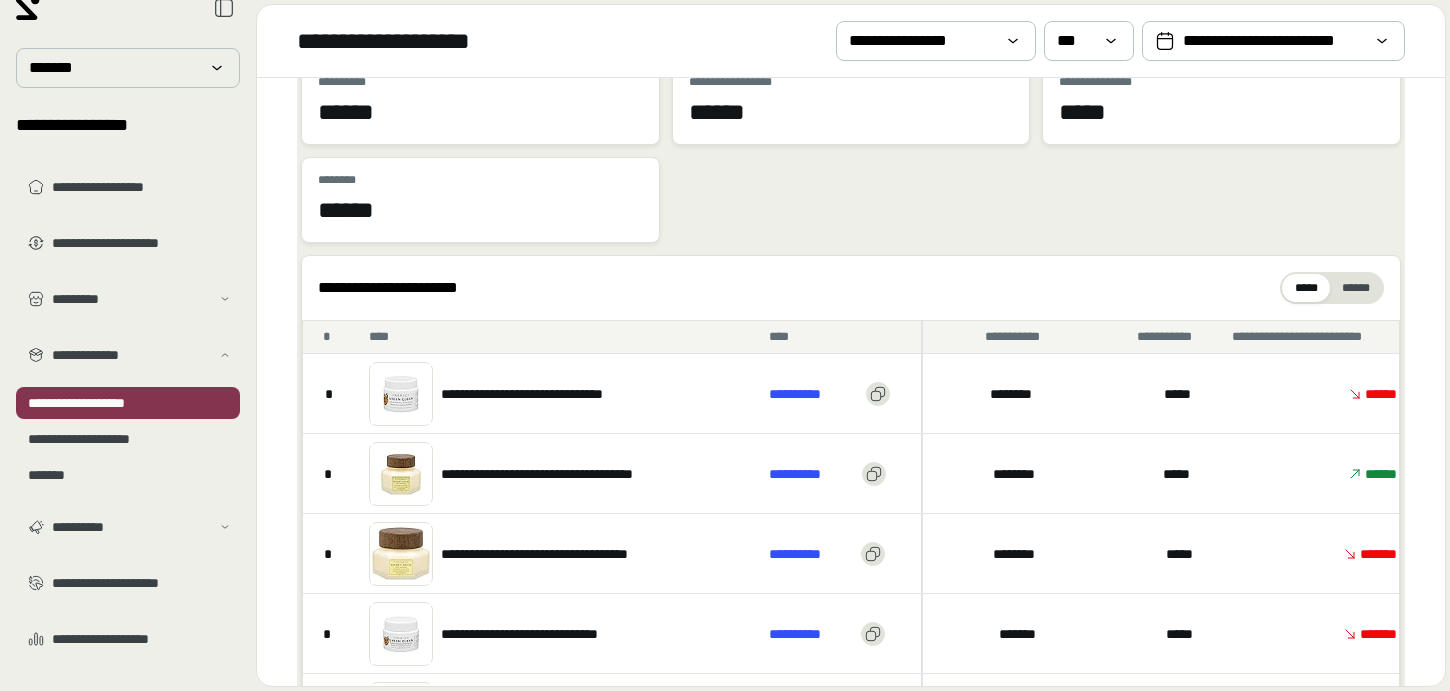 scroll, scrollTop: 0, scrollLeft: 0, axis: both 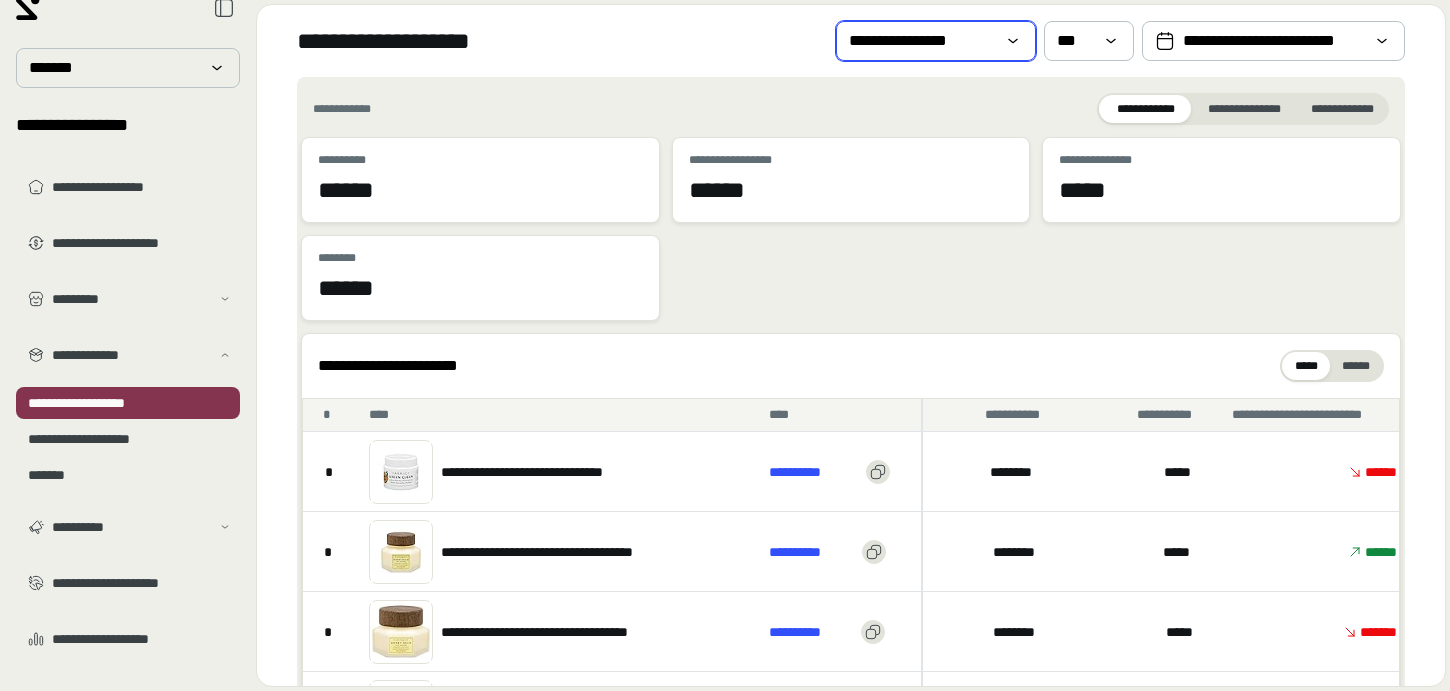 click 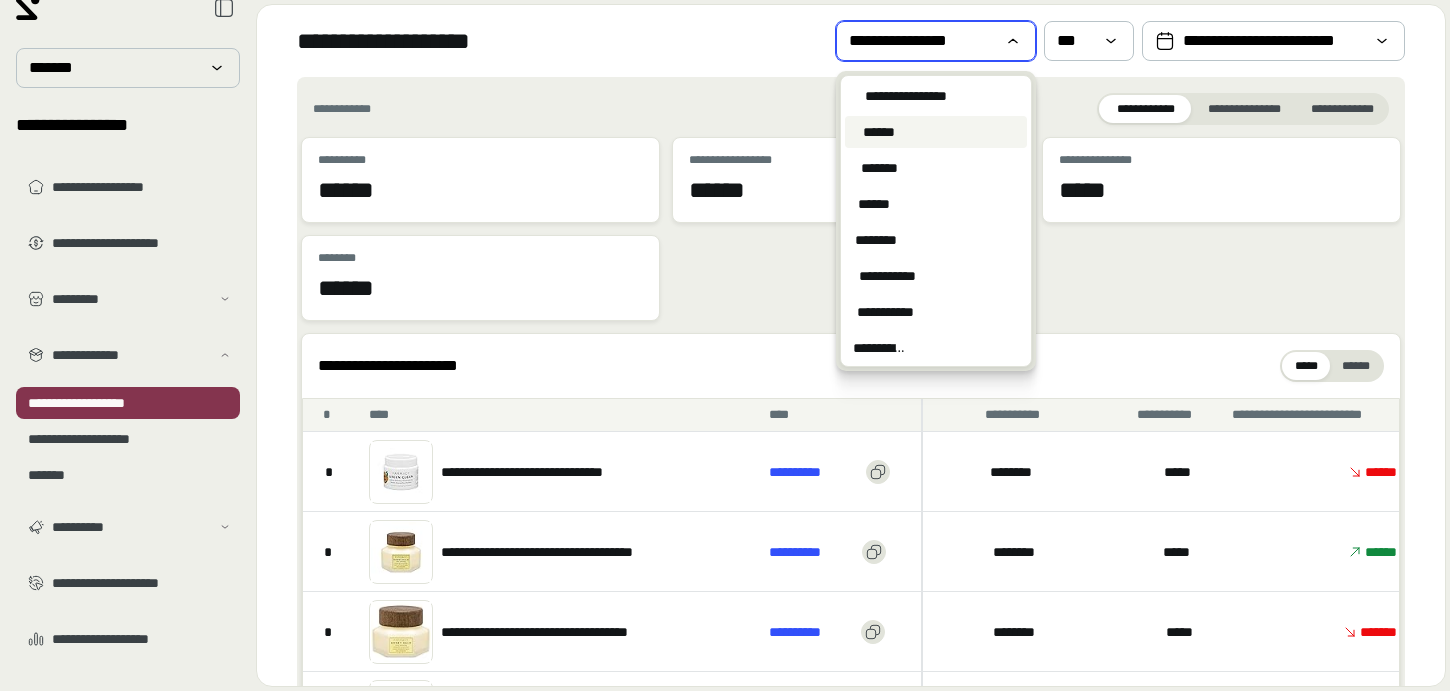 click on "******" at bounding box center [879, 132] 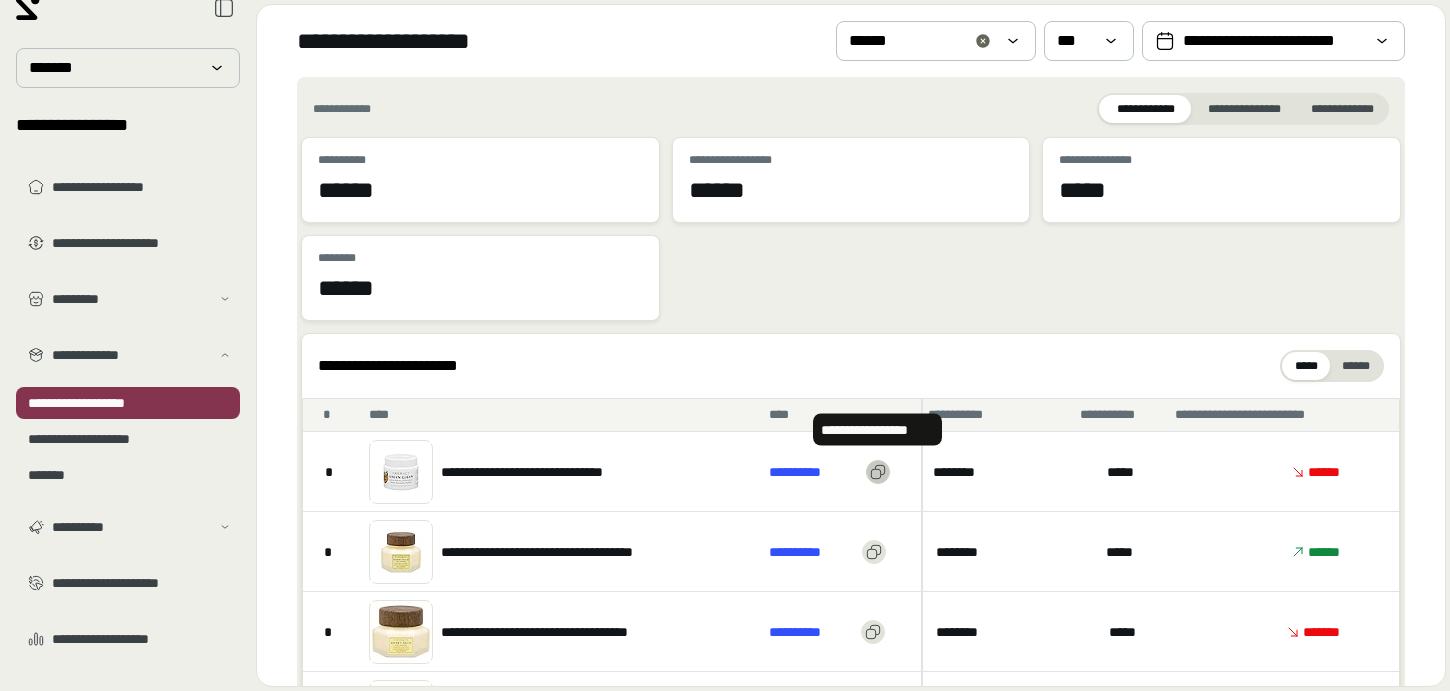 scroll, scrollTop: 0, scrollLeft: 0, axis: both 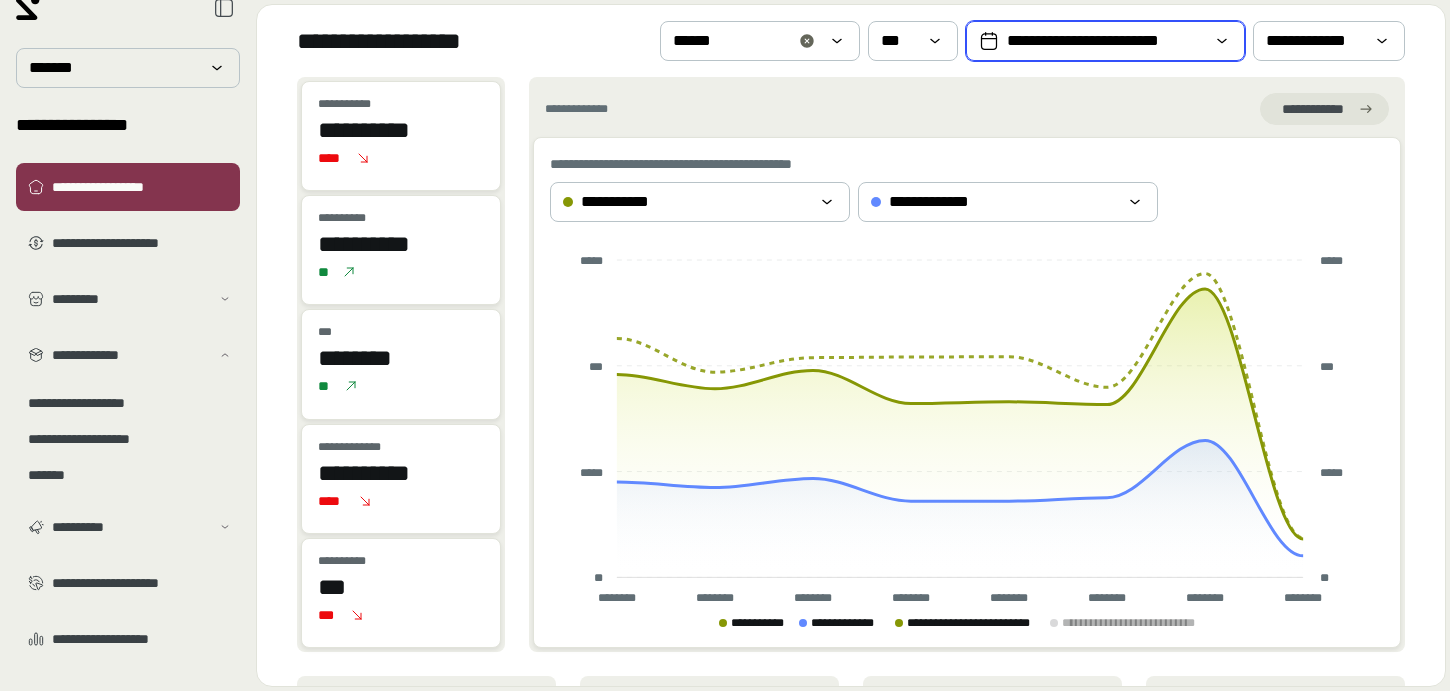 click on "**********" at bounding box center [1105, 41] 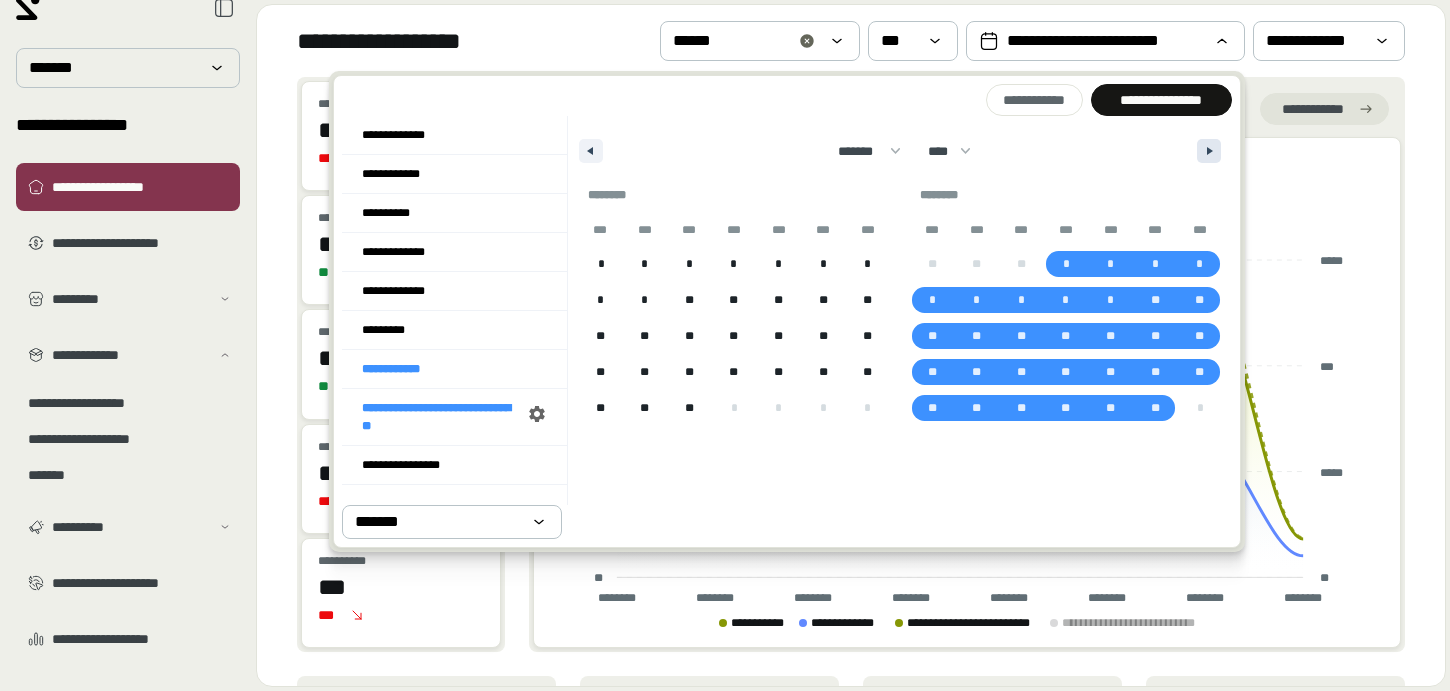 click at bounding box center (1209, 151) 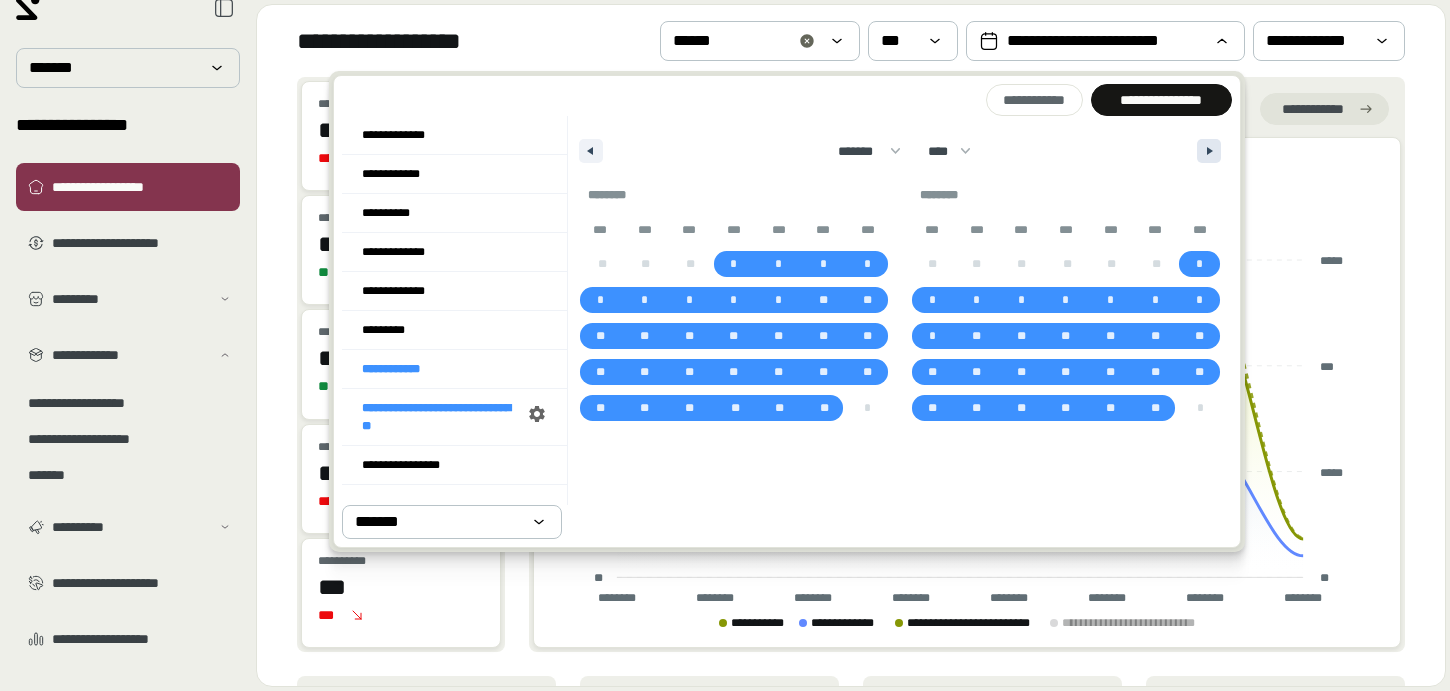 click at bounding box center (1209, 151) 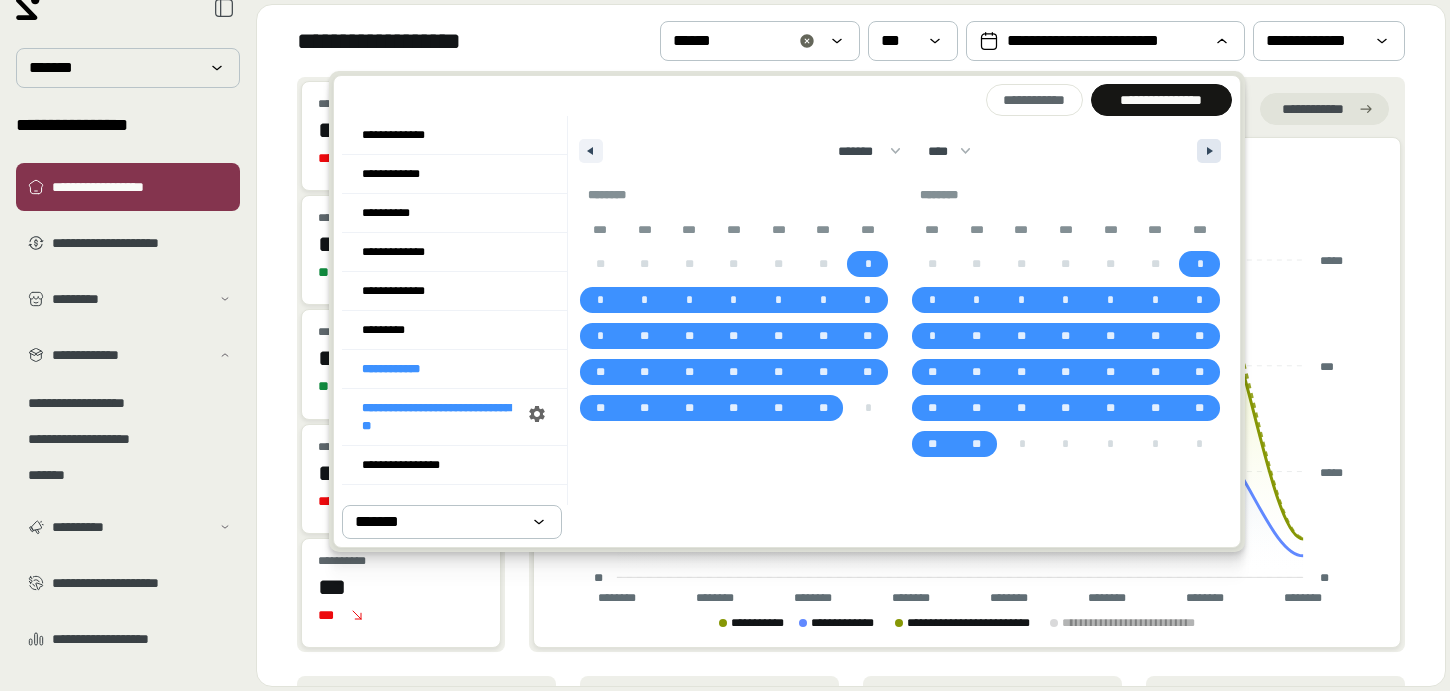 click at bounding box center [1209, 151] 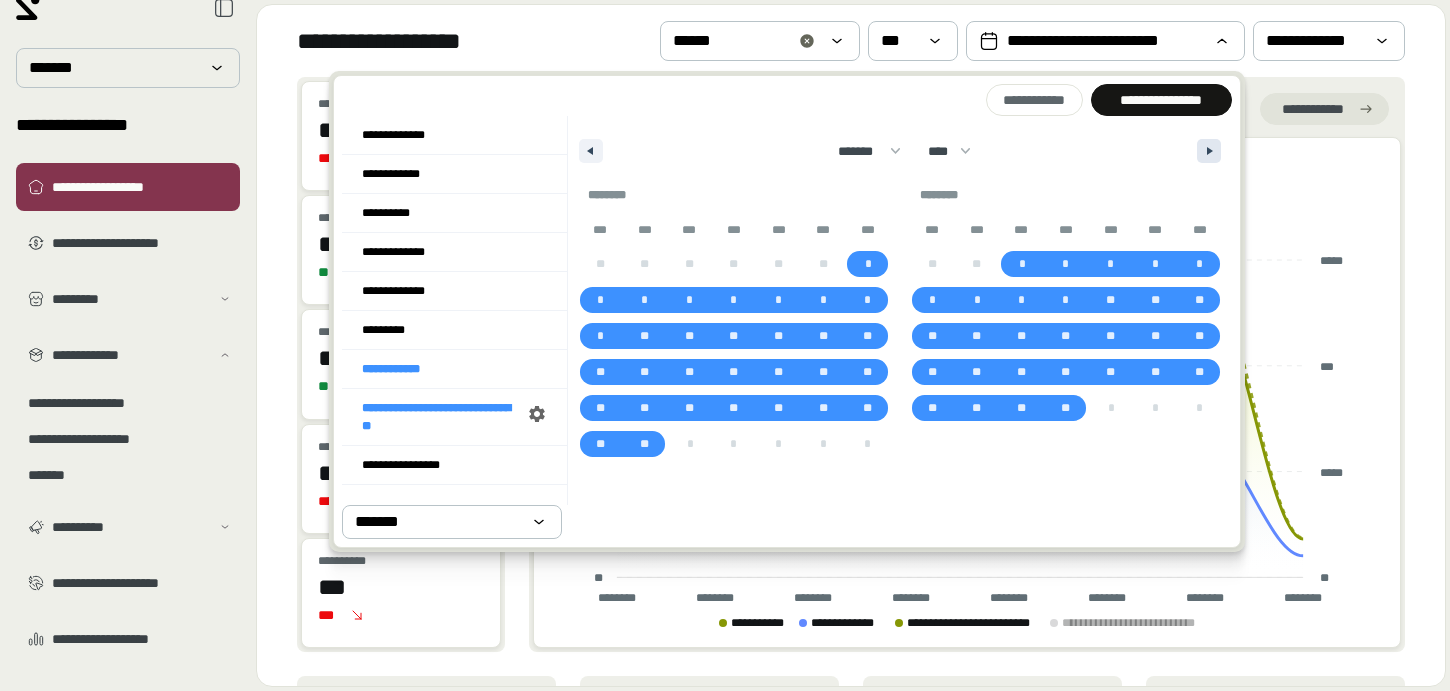 click at bounding box center (1209, 151) 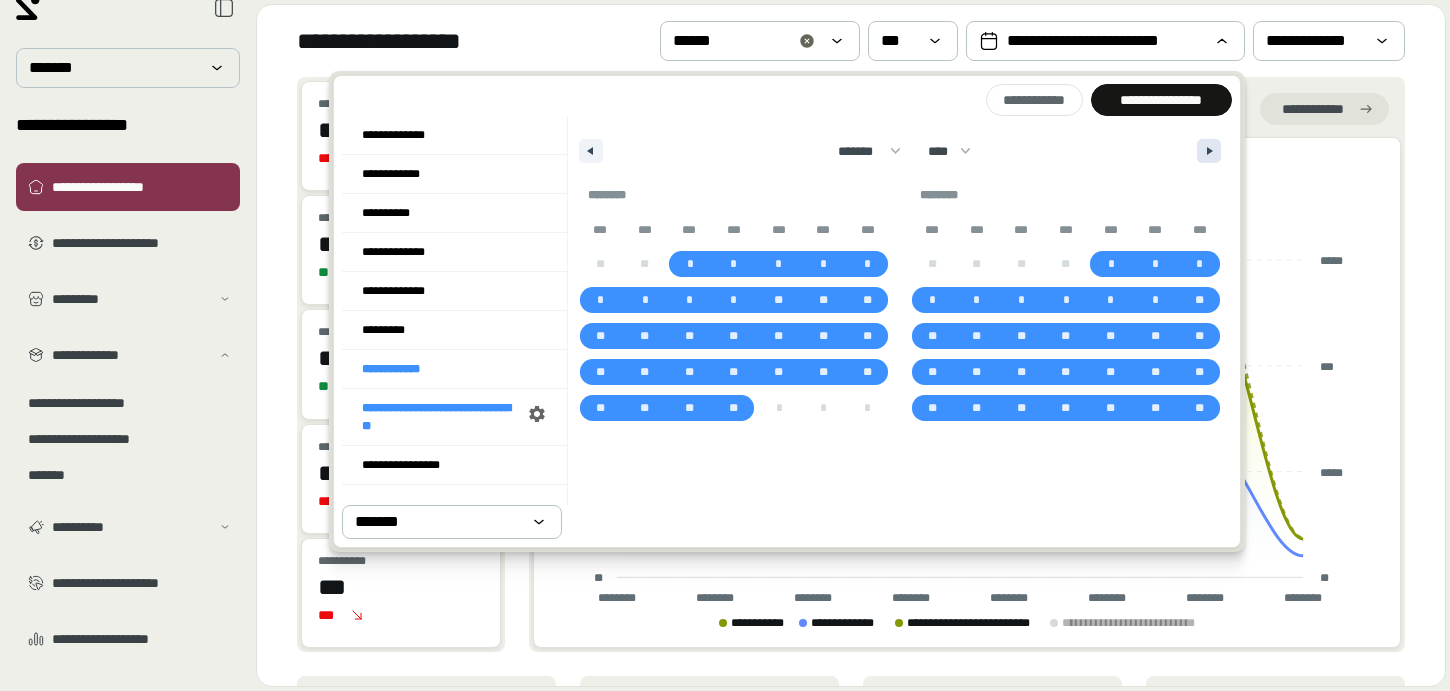 click at bounding box center [1209, 151] 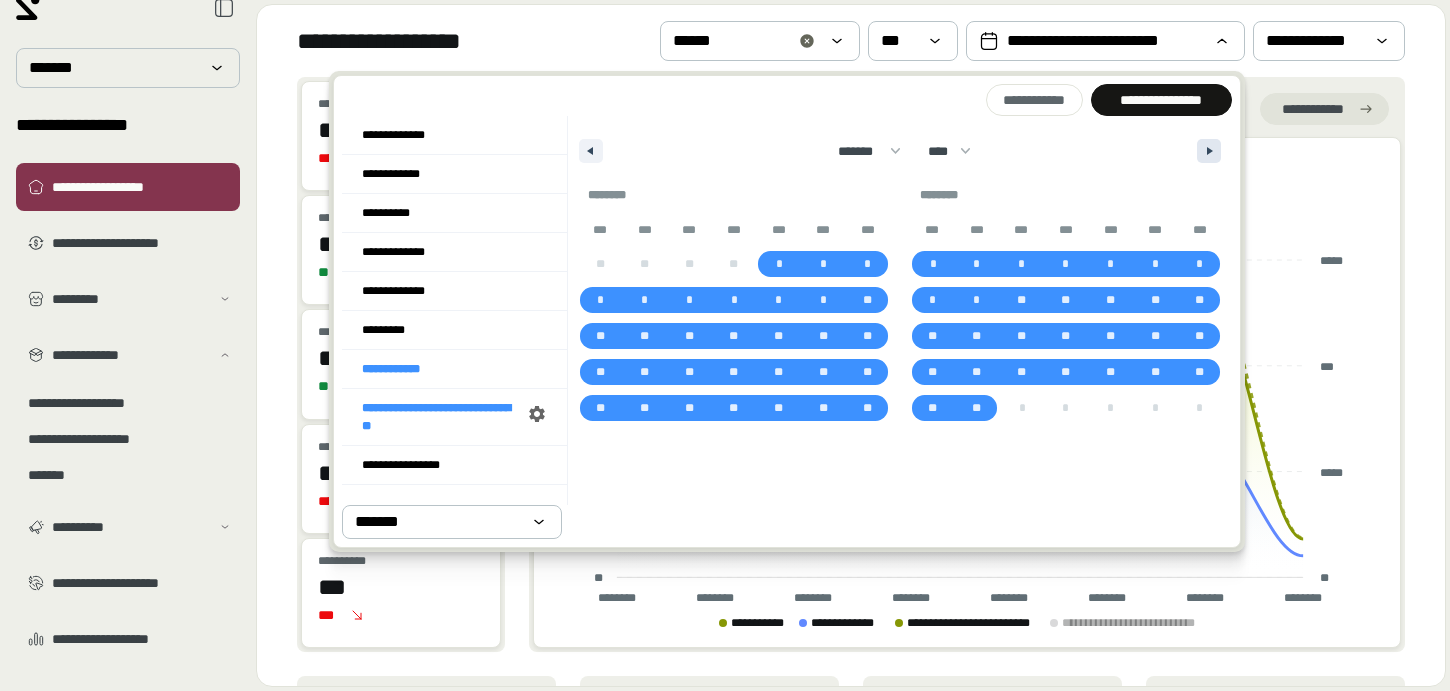 click at bounding box center (1209, 151) 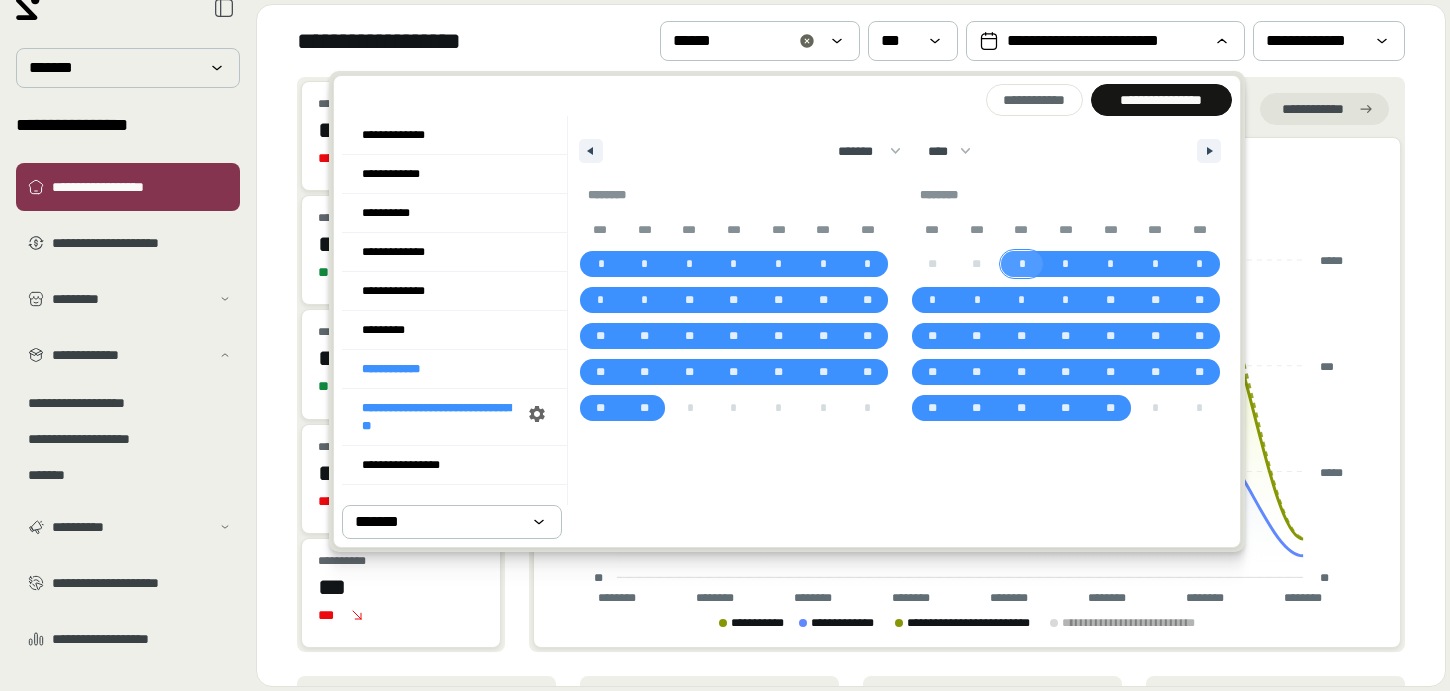 click on "*" at bounding box center [1021, 264] 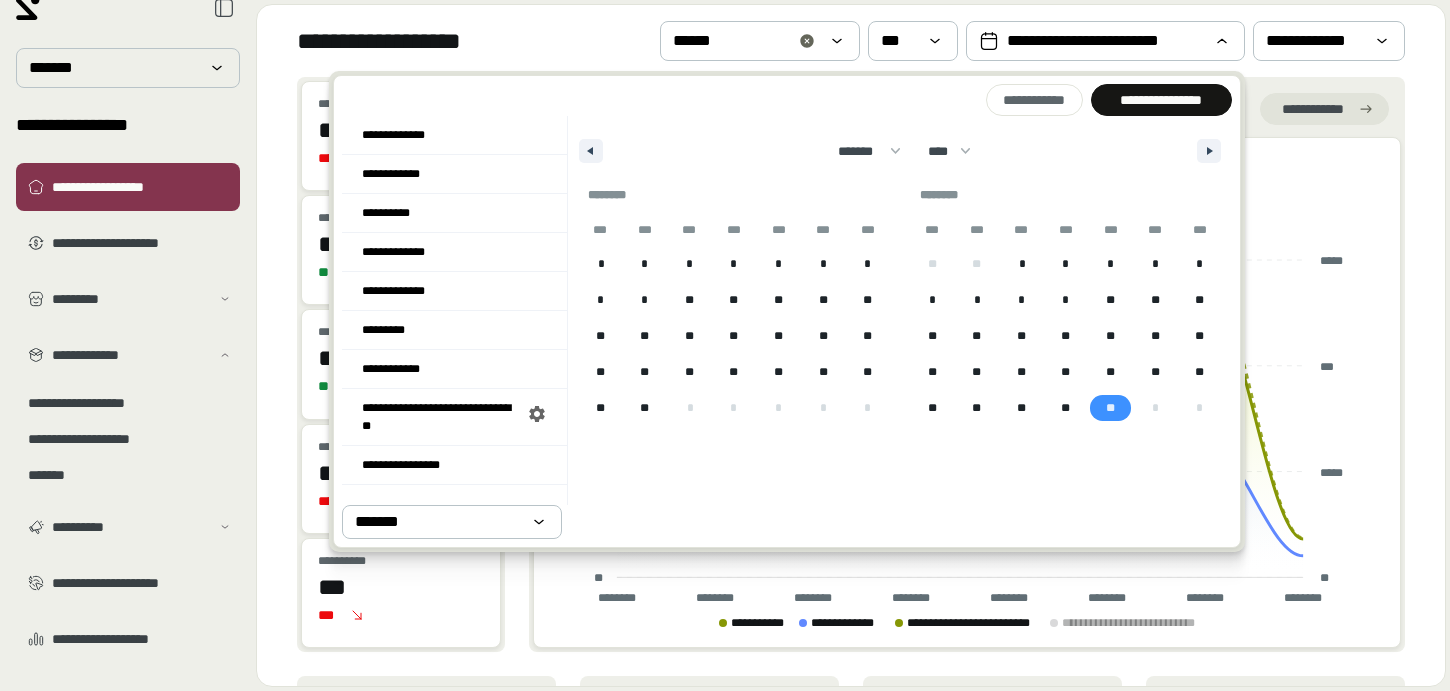 click on "**" at bounding box center [1110, 408] 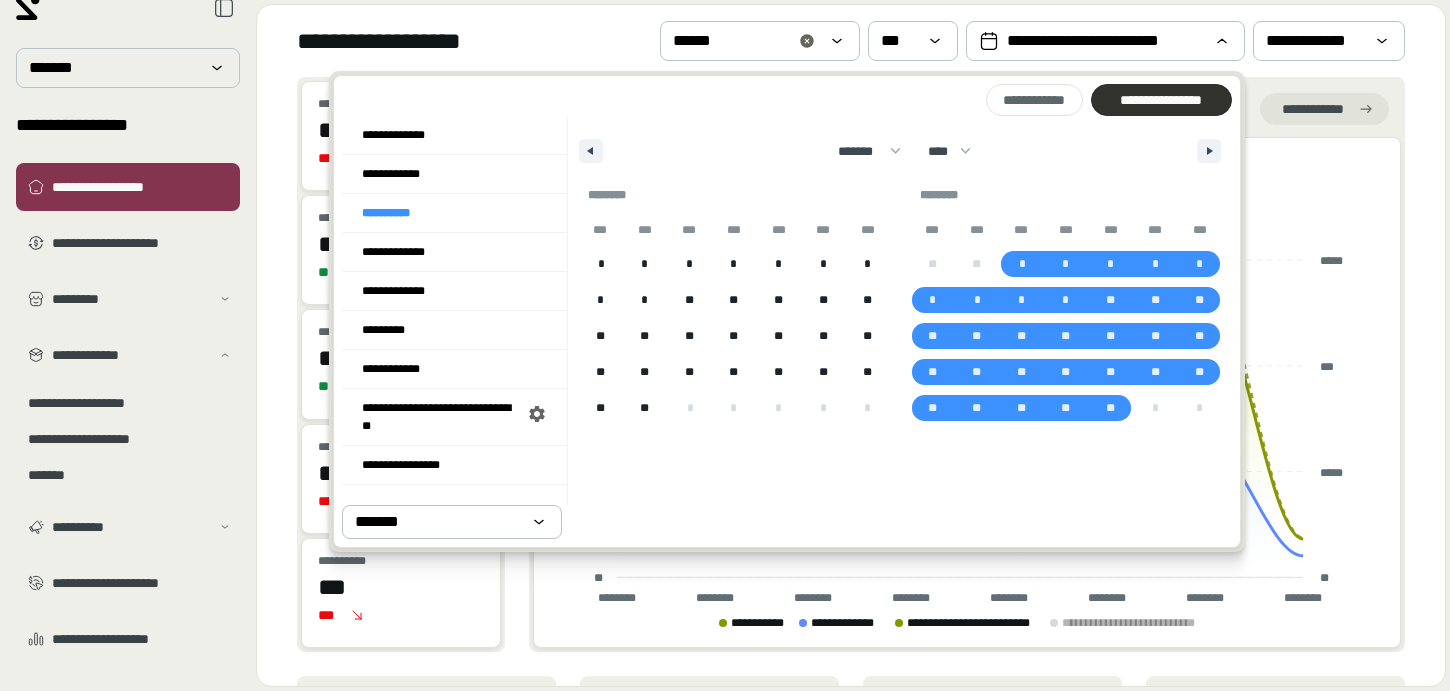 click on "**********" at bounding box center (1161, 100) 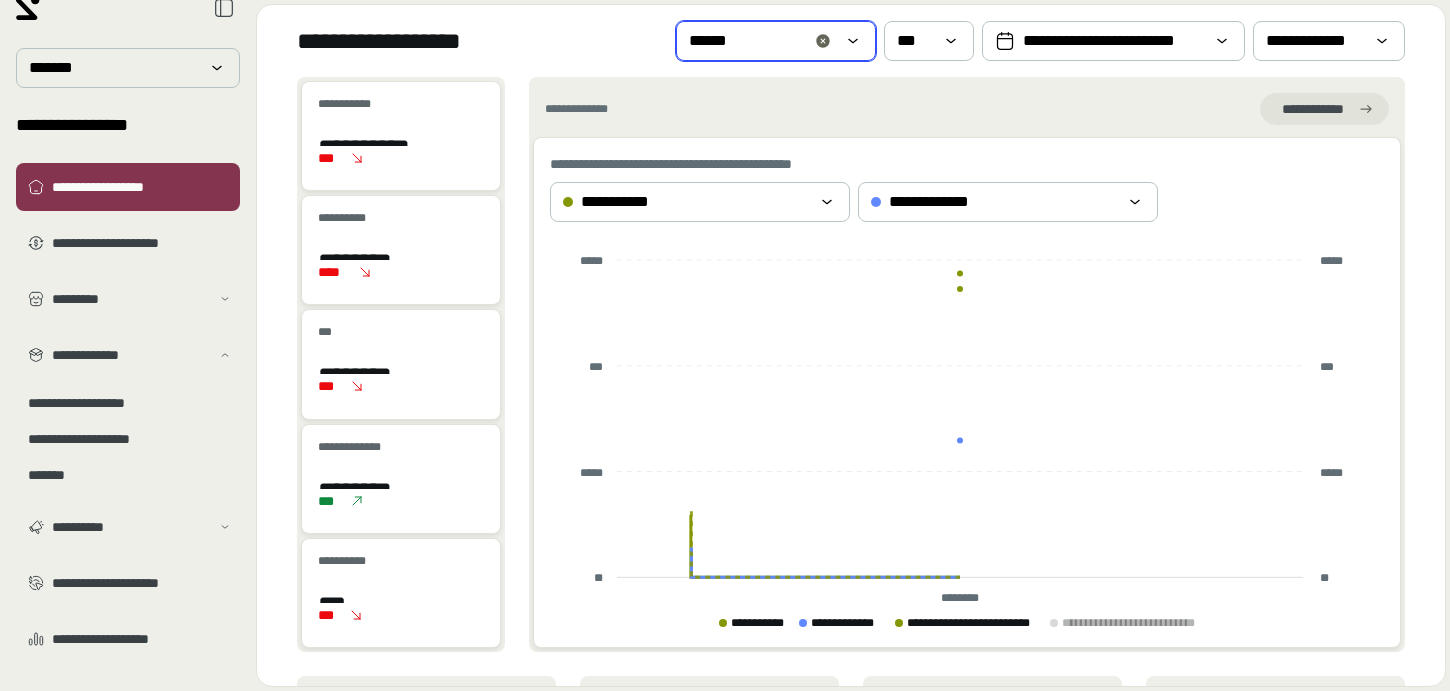click 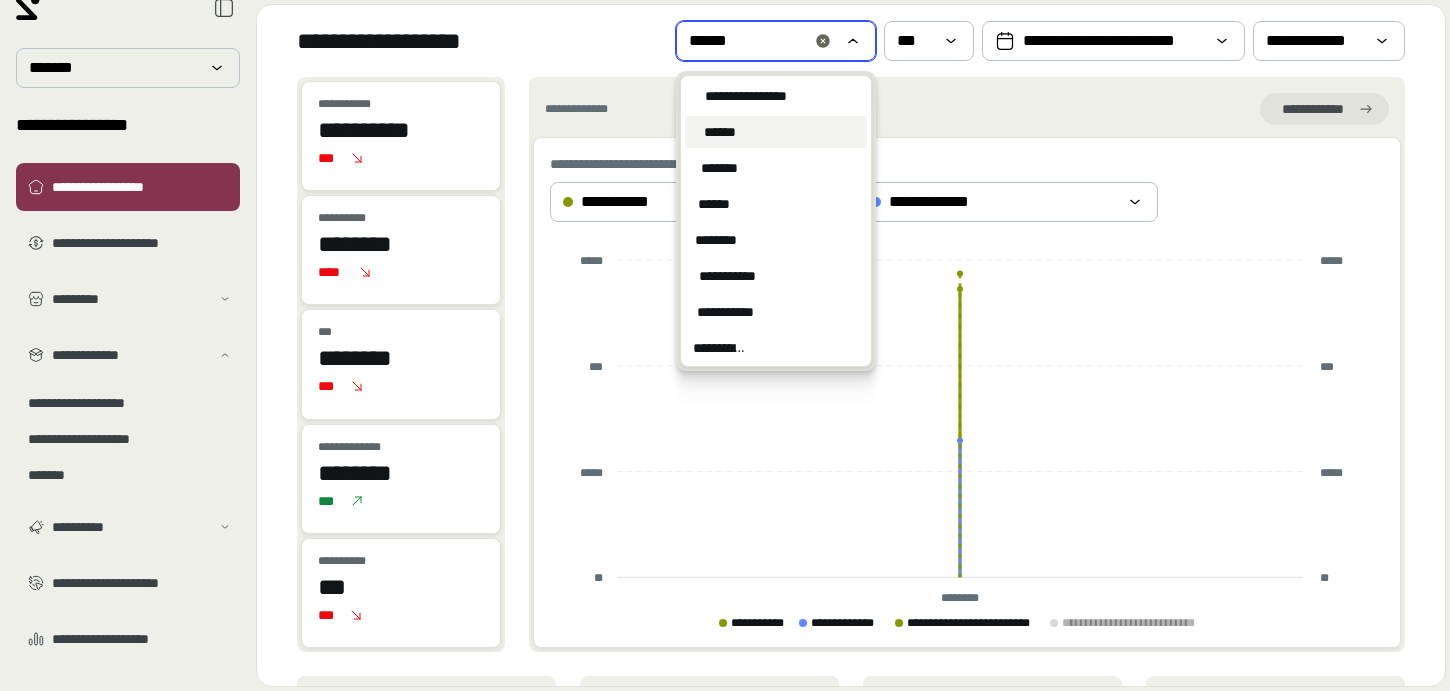 click on "**********" at bounding box center (746, 96) 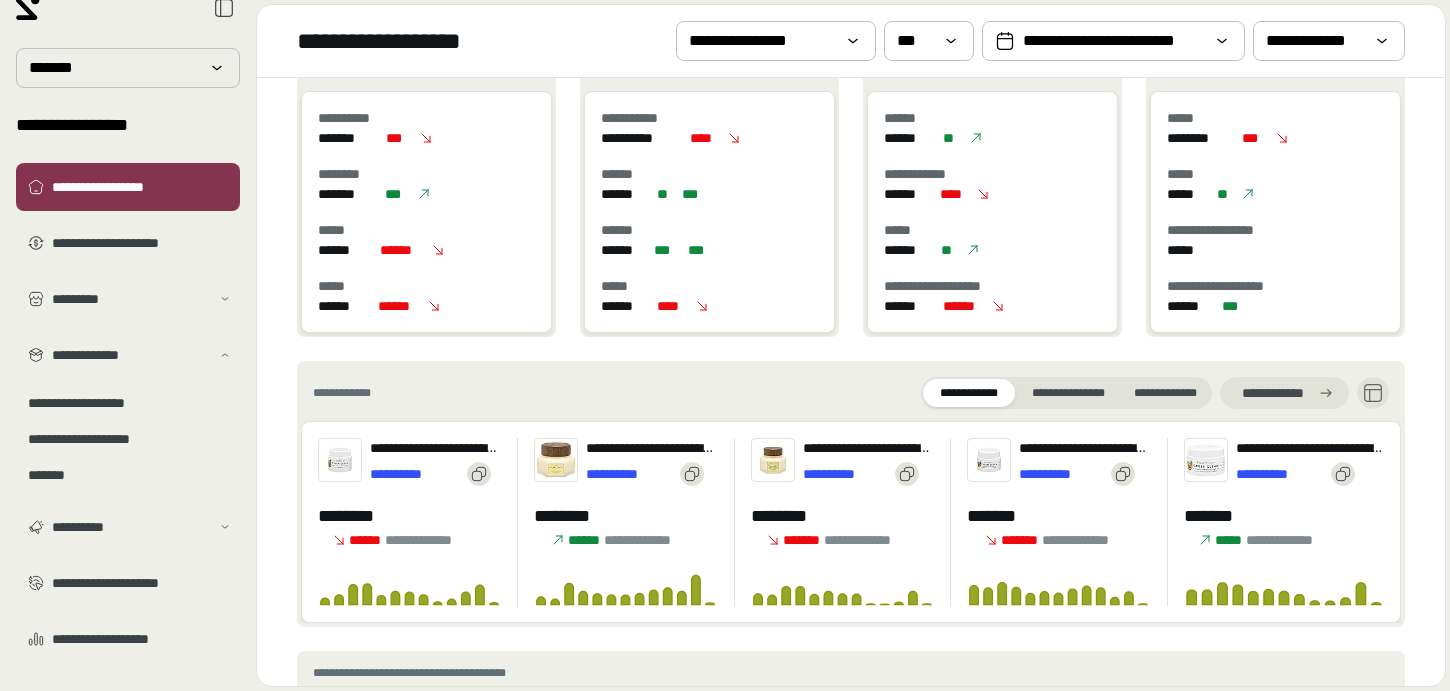 scroll, scrollTop: 863, scrollLeft: 0, axis: vertical 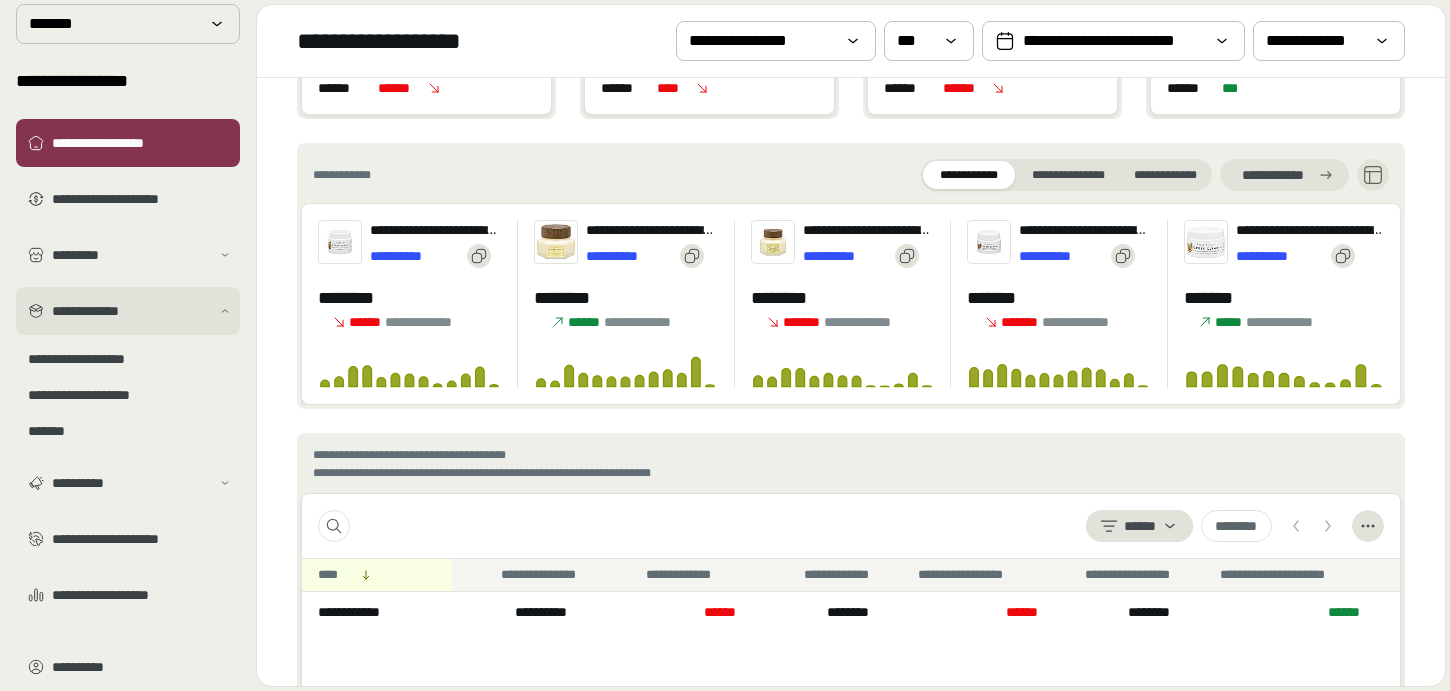 click on "**********" at bounding box center [131, 311] 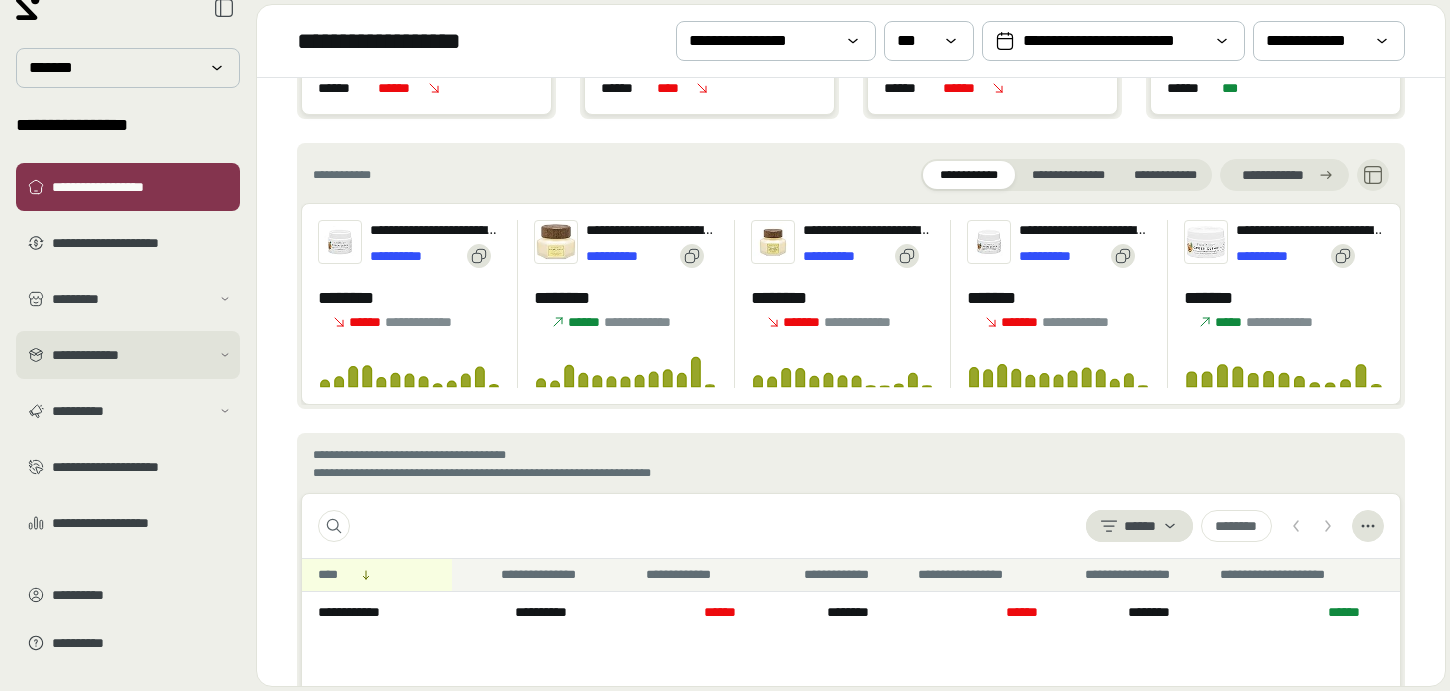 click on "**********" at bounding box center [131, 355] 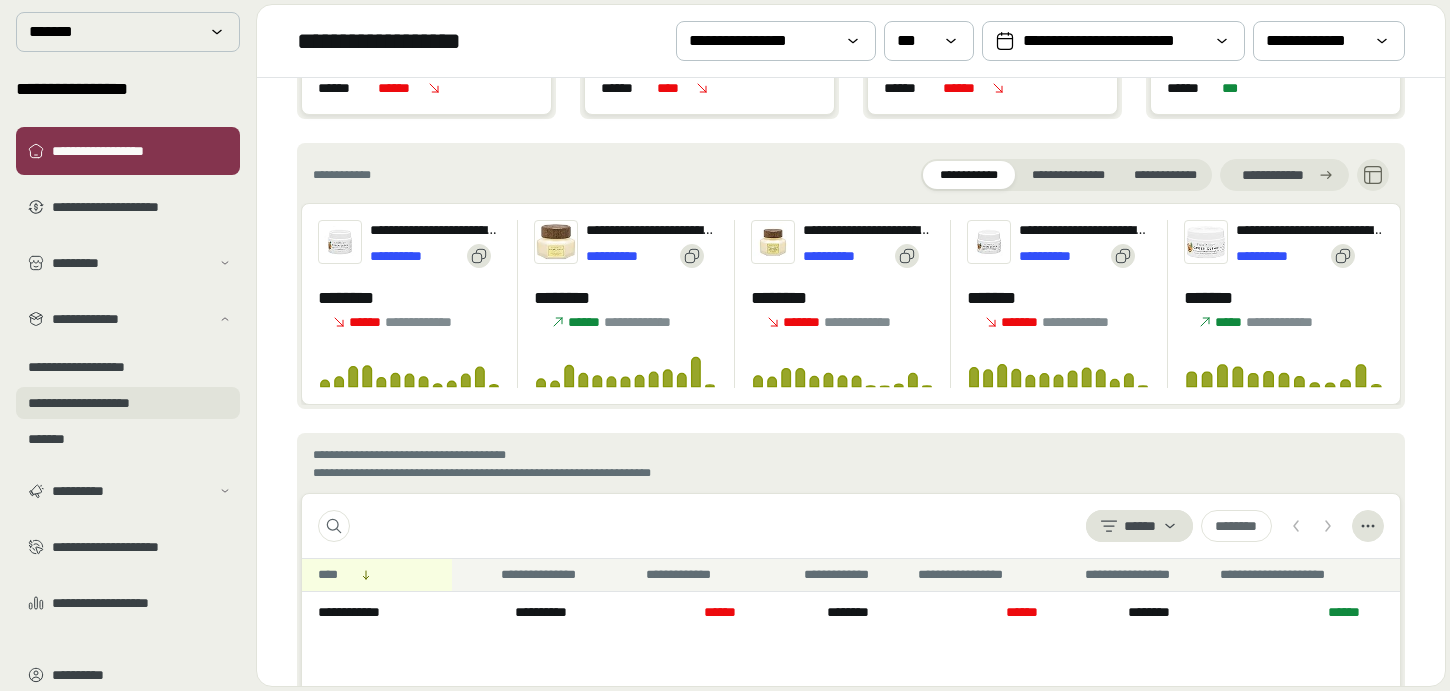 scroll, scrollTop: 76, scrollLeft: 0, axis: vertical 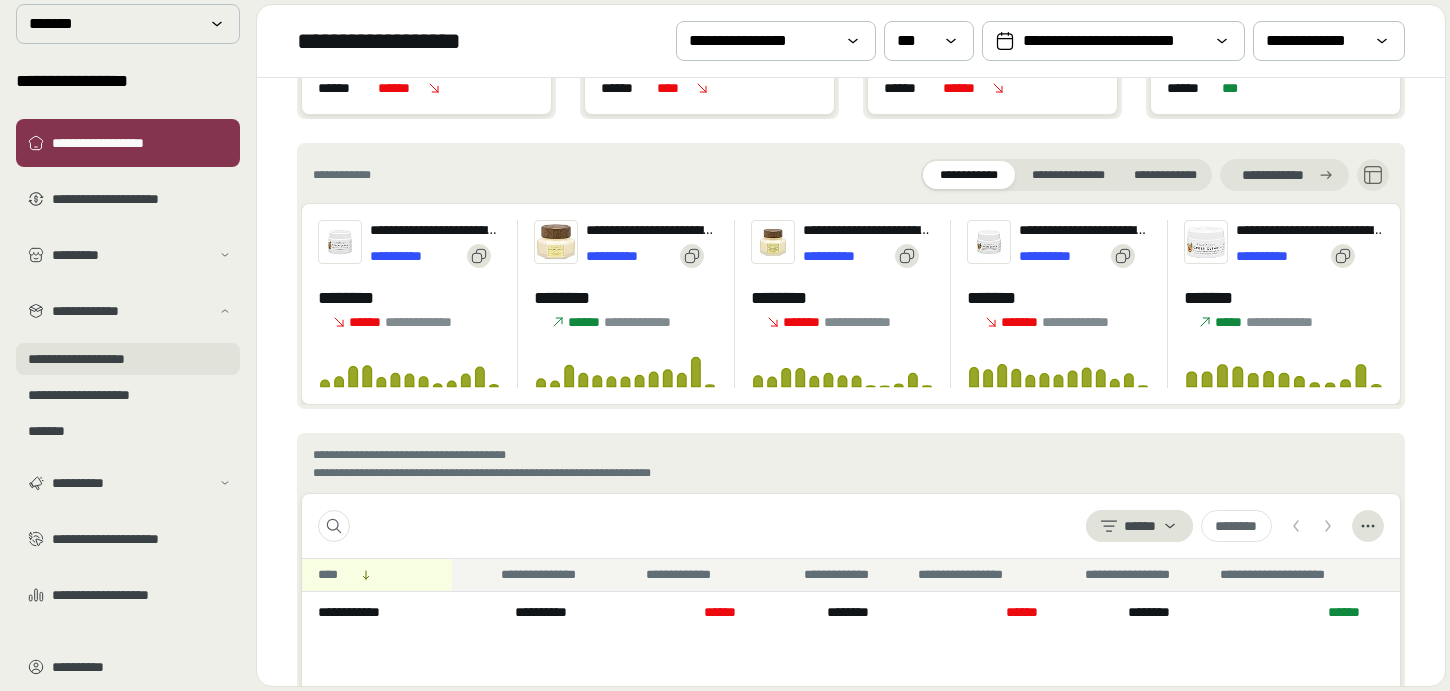 click on "**********" at bounding box center (128, 359) 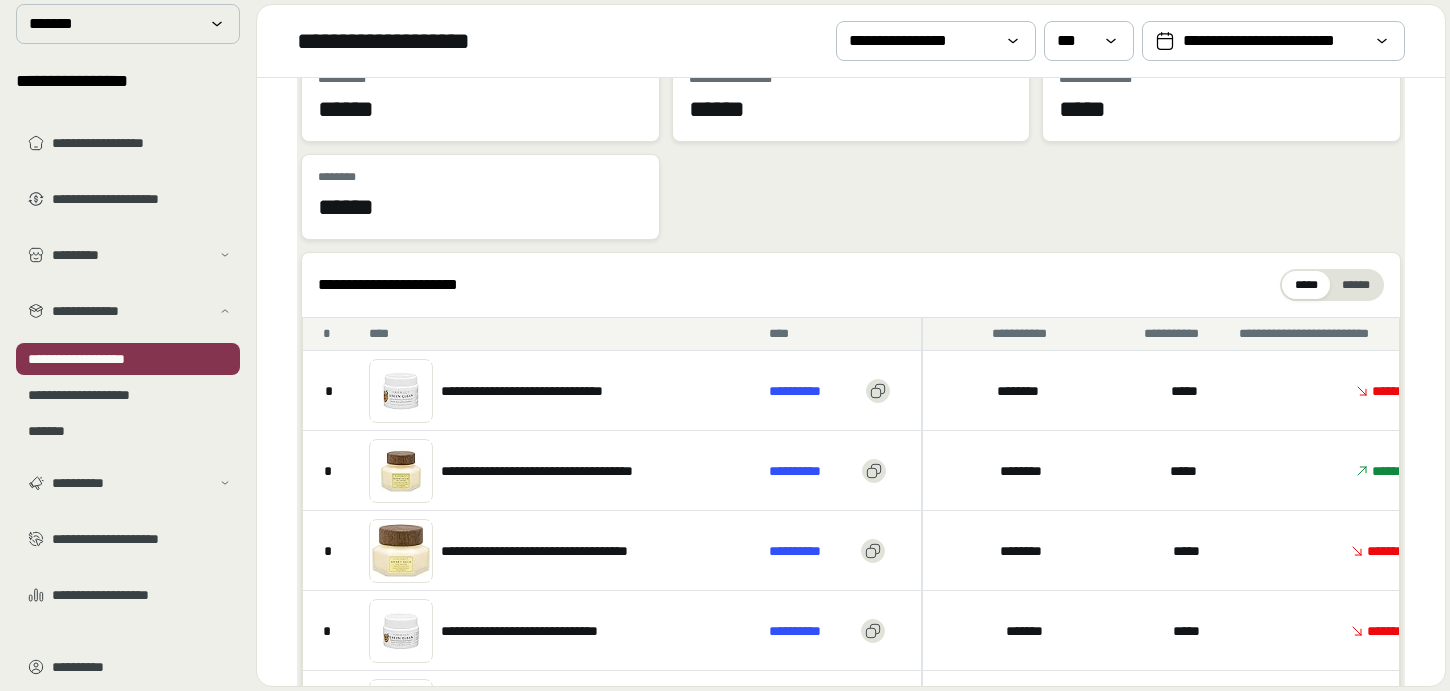 scroll, scrollTop: 127, scrollLeft: 0, axis: vertical 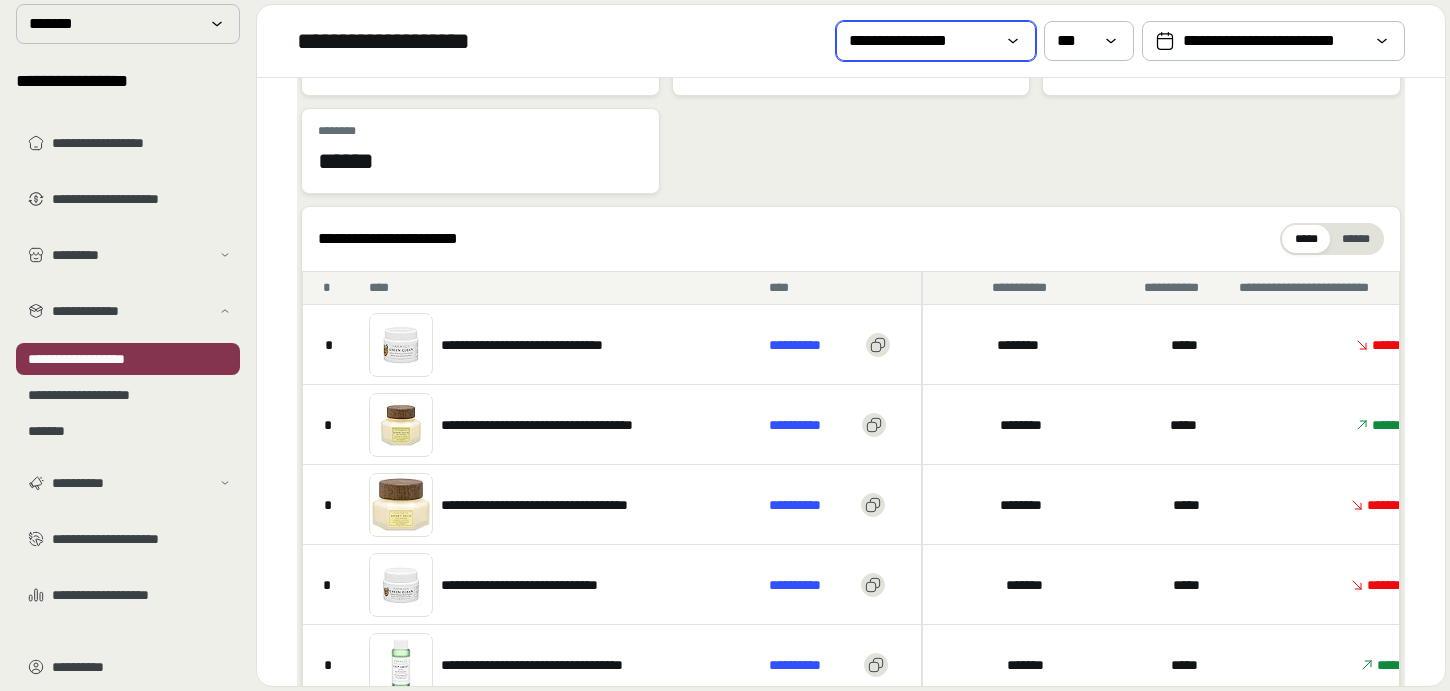 click on "**********" at bounding box center [922, 41] 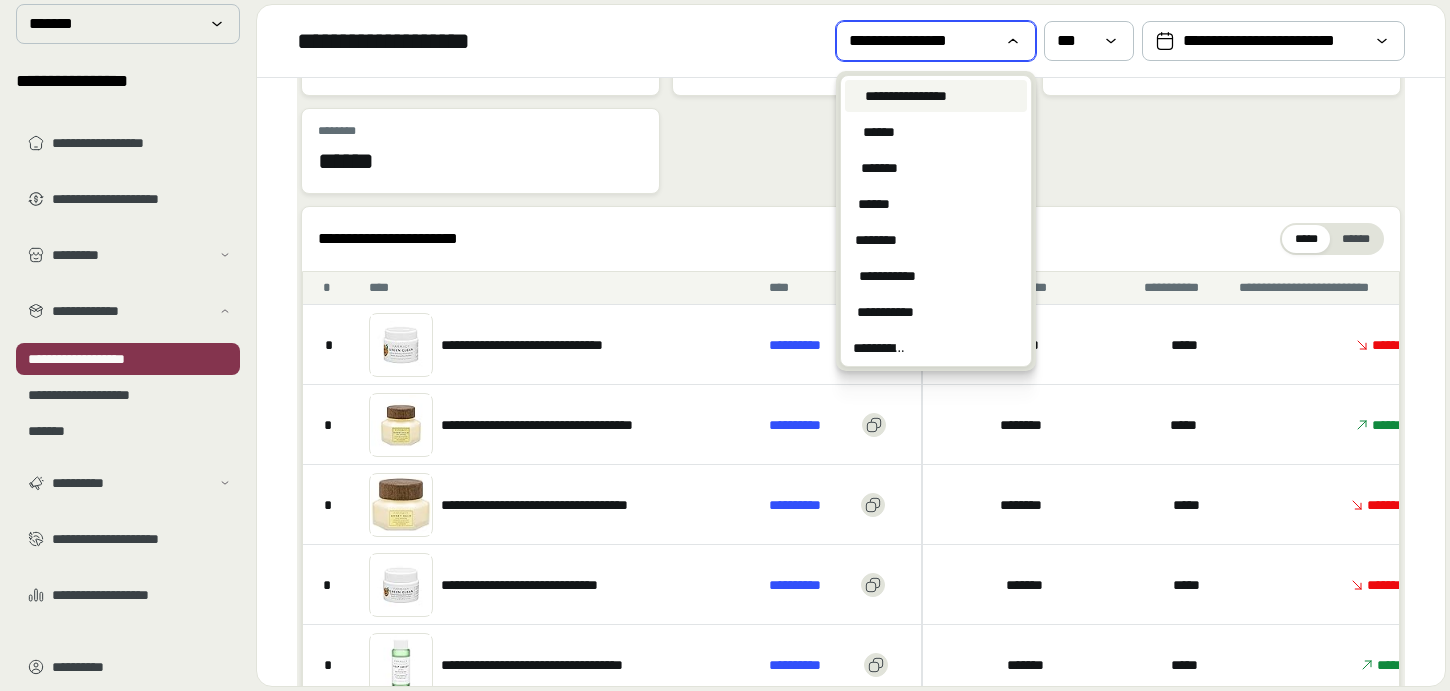 click on "**********" at bounding box center [906, 96] 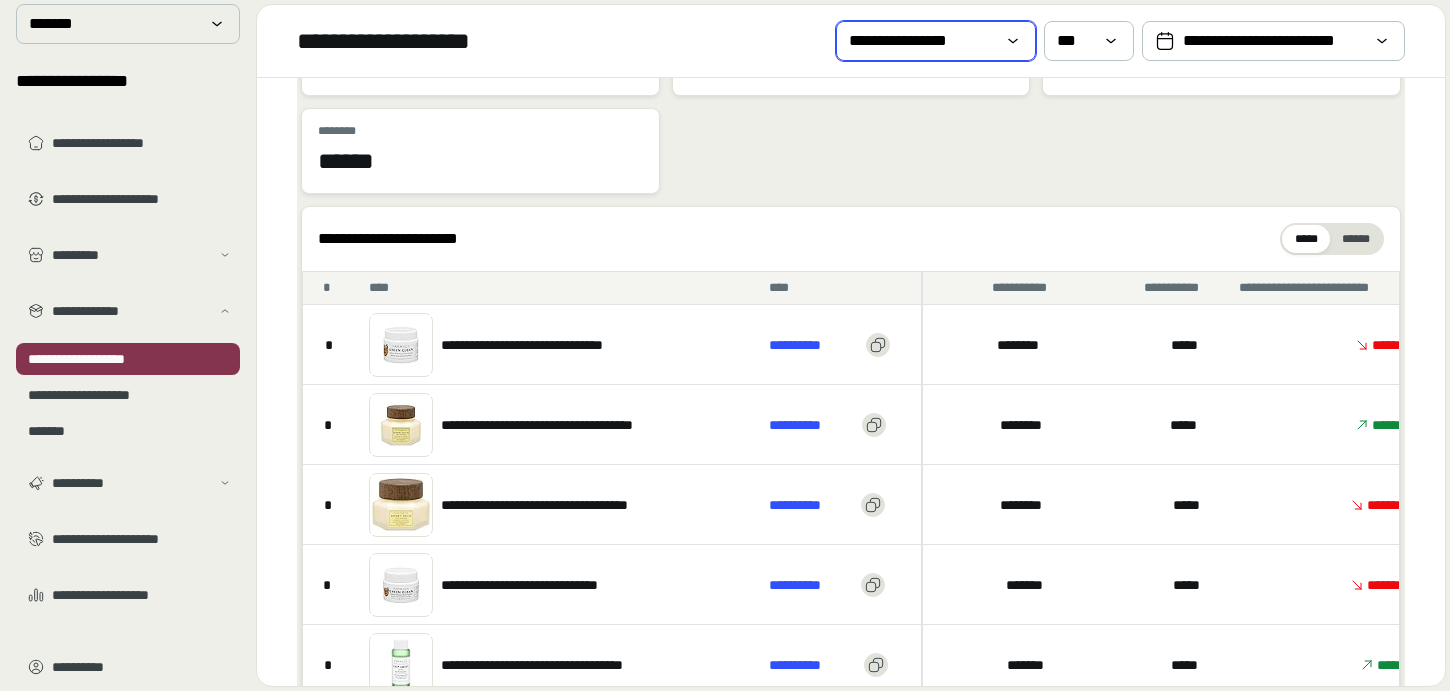 click on "**********" at bounding box center (936, 41) 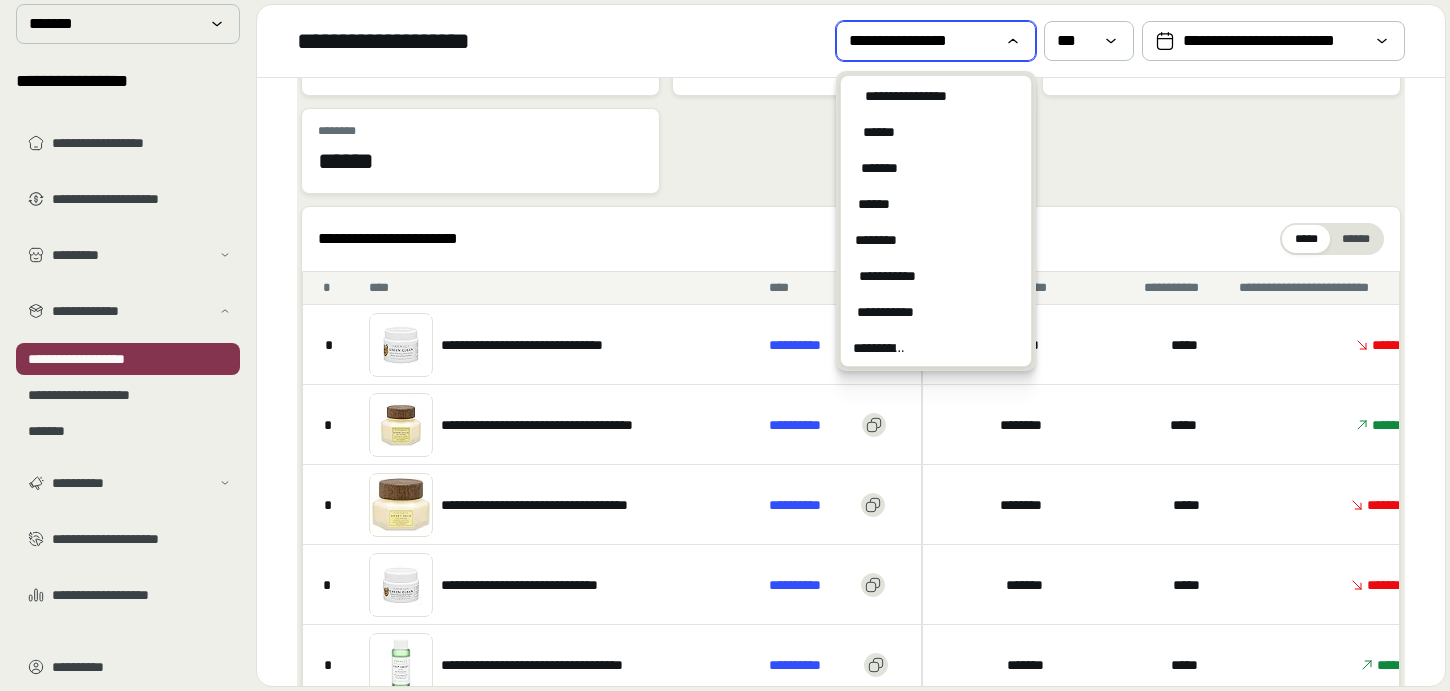 click on "[FIRST] [LAST] [LAST] [LAST] [LAST] [LAST] [LAST] [LAST] [LAST]" at bounding box center [851, 102] 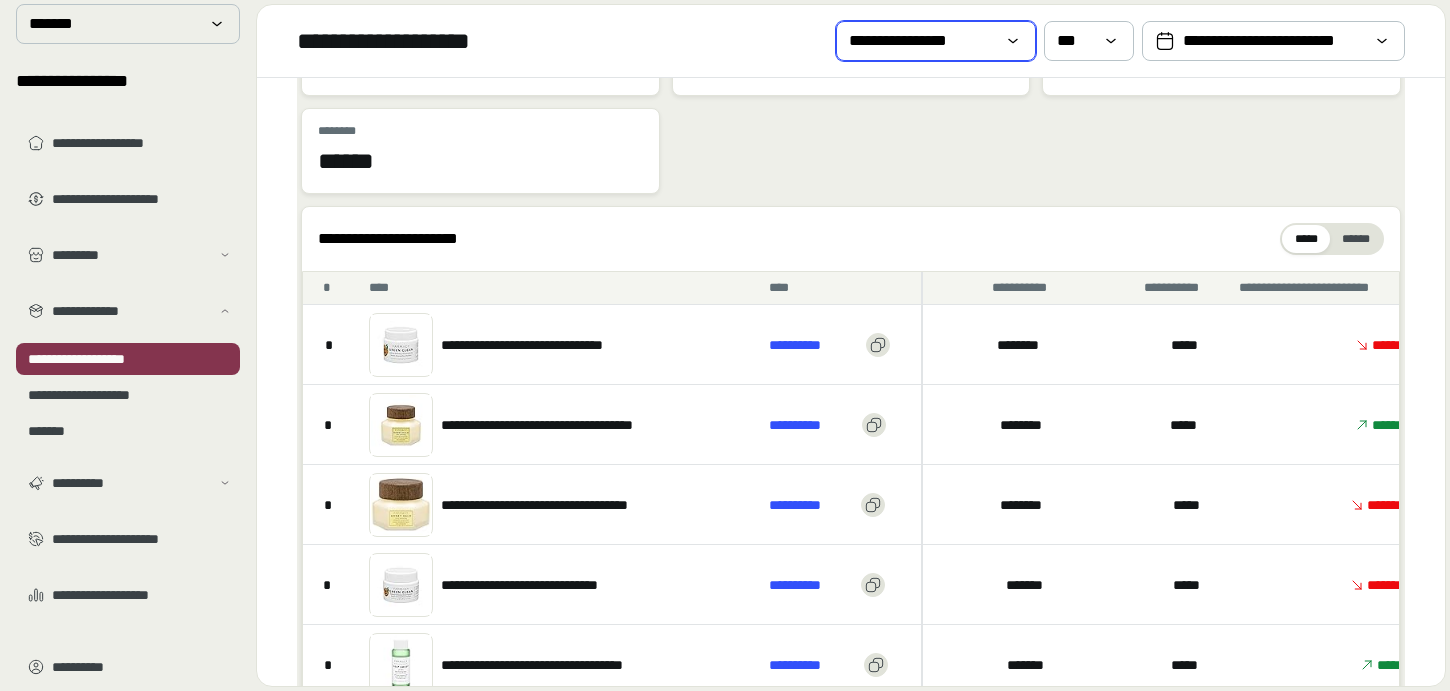 click on "**********" at bounding box center (936, 41) 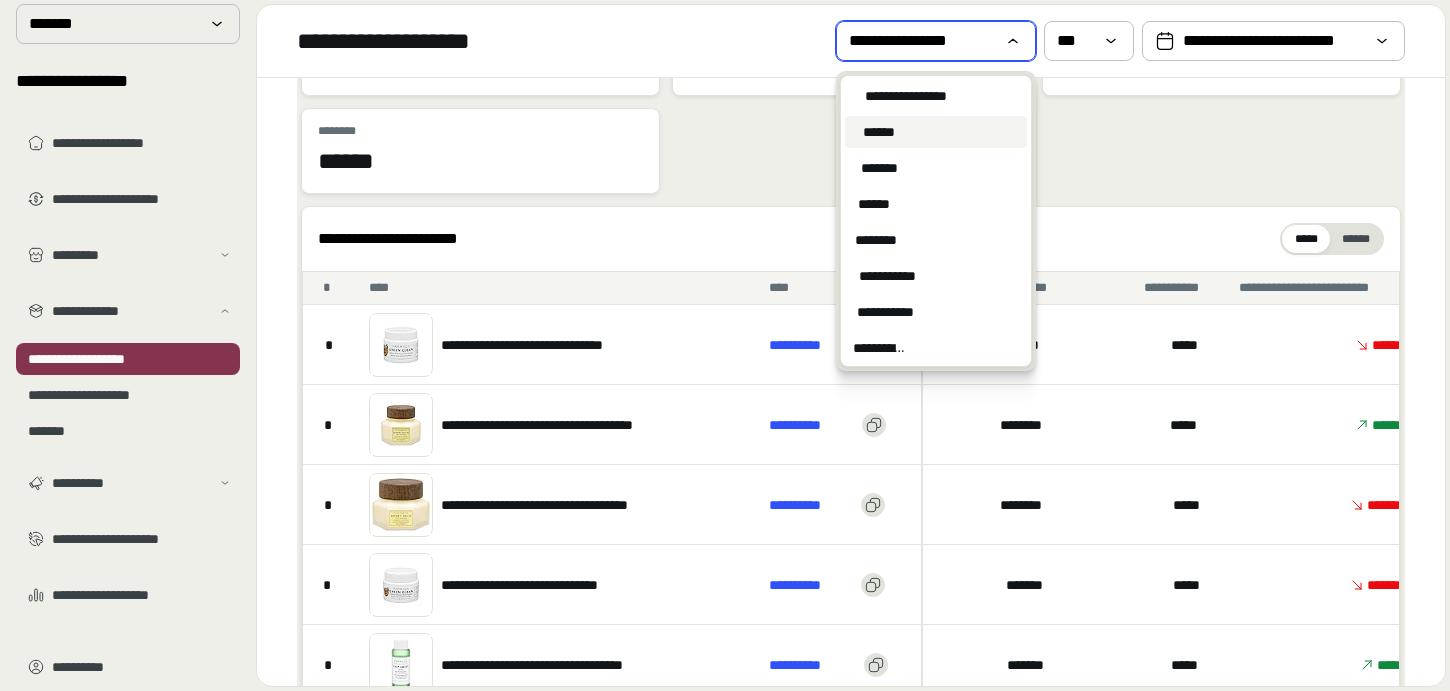 click on "******" at bounding box center [936, 132] 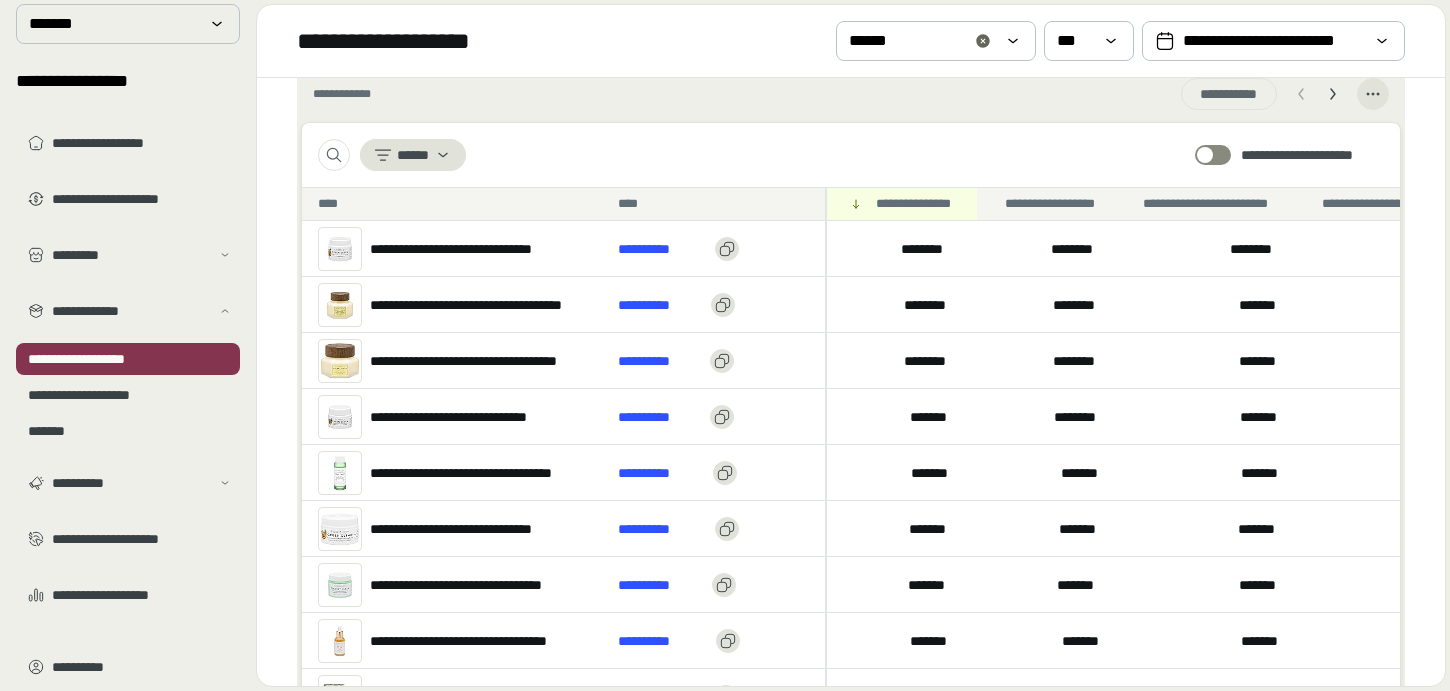 scroll, scrollTop: 802, scrollLeft: 0, axis: vertical 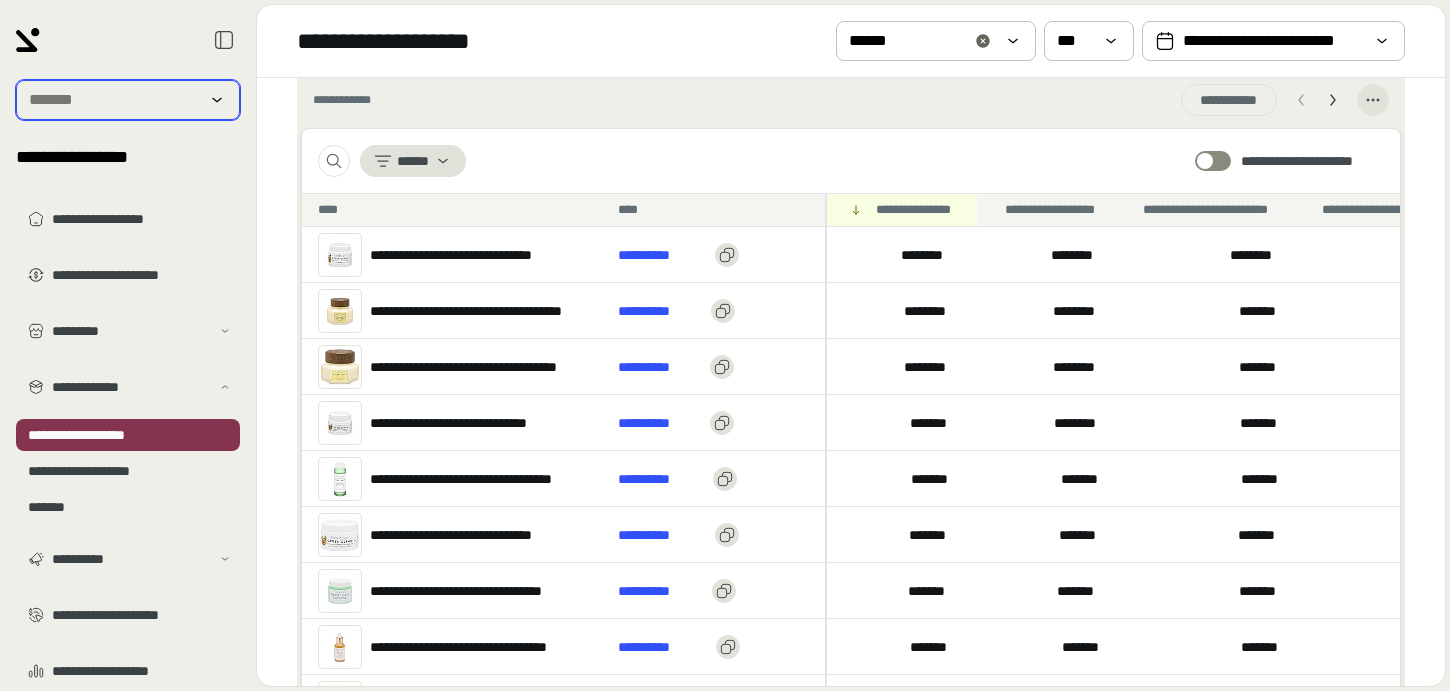 click at bounding box center (114, 100) 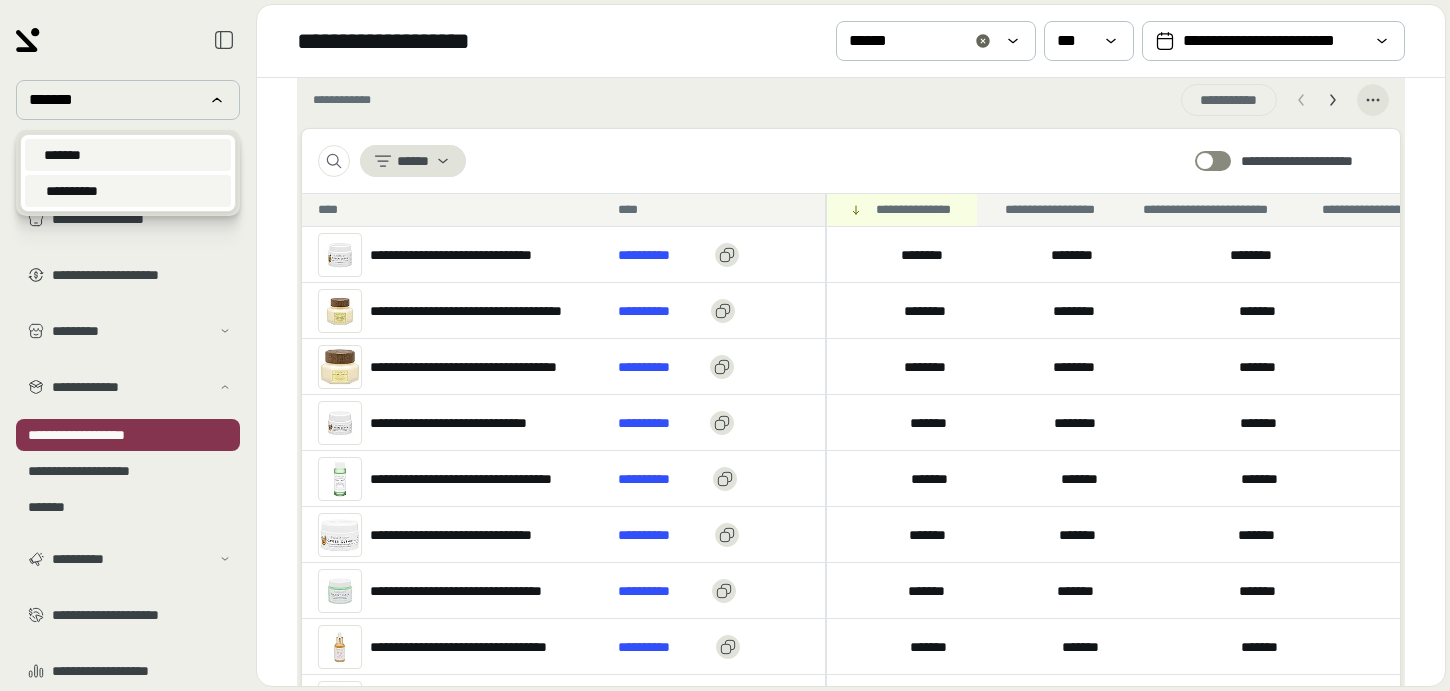 click on "**********" at bounding box center (128, 191) 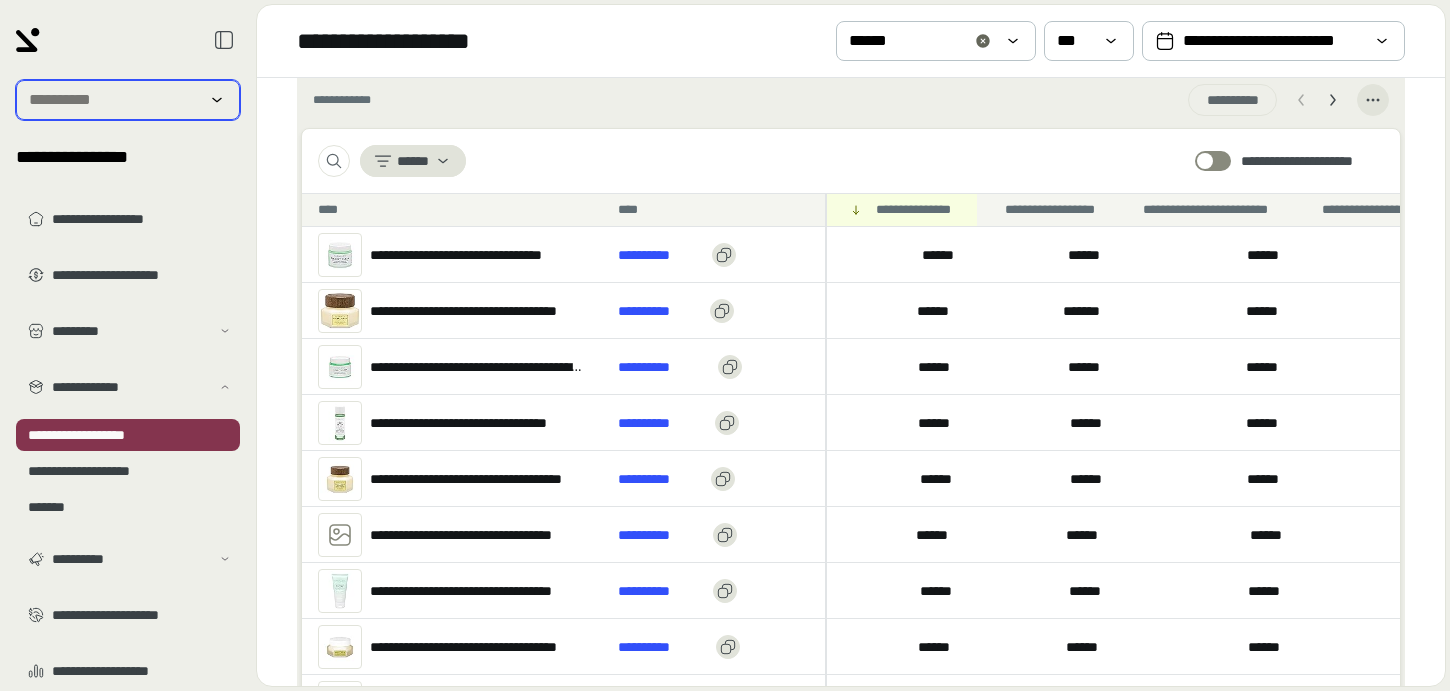 click at bounding box center (114, 100) 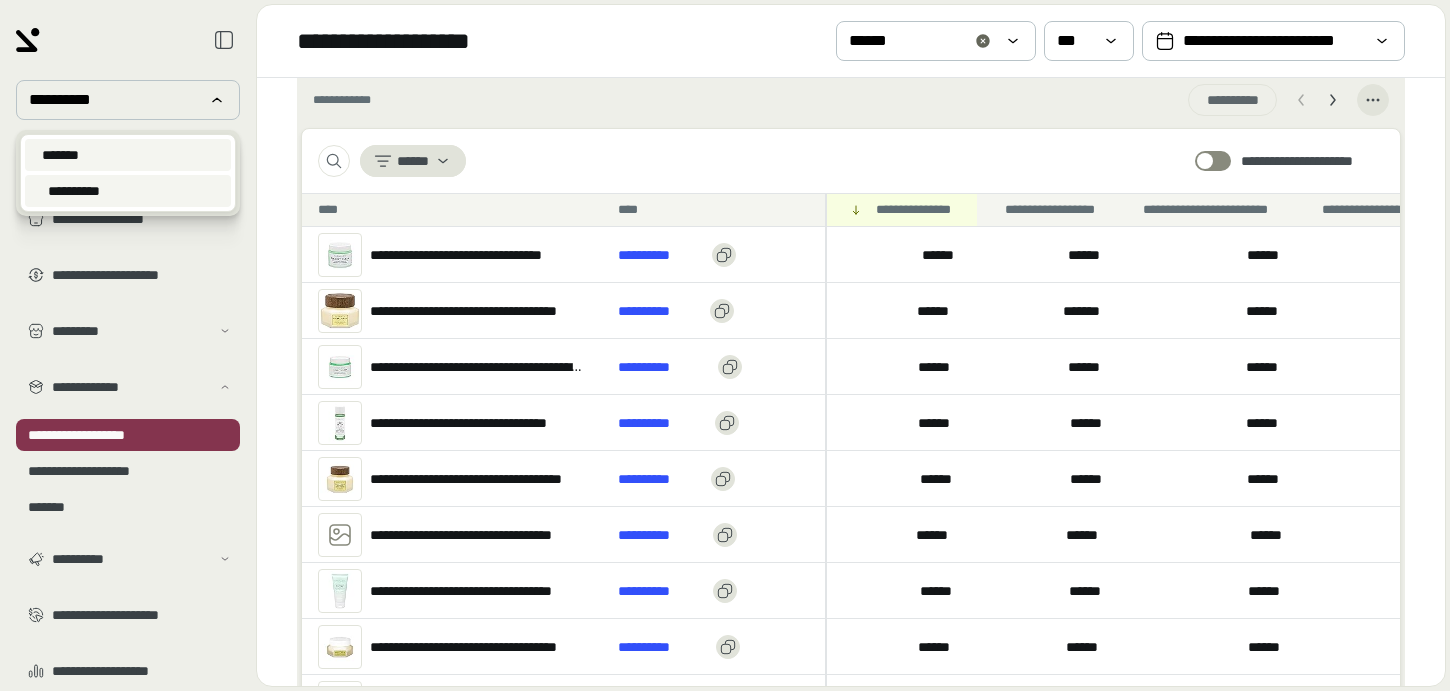 click on "*******" at bounding box center [128, 155] 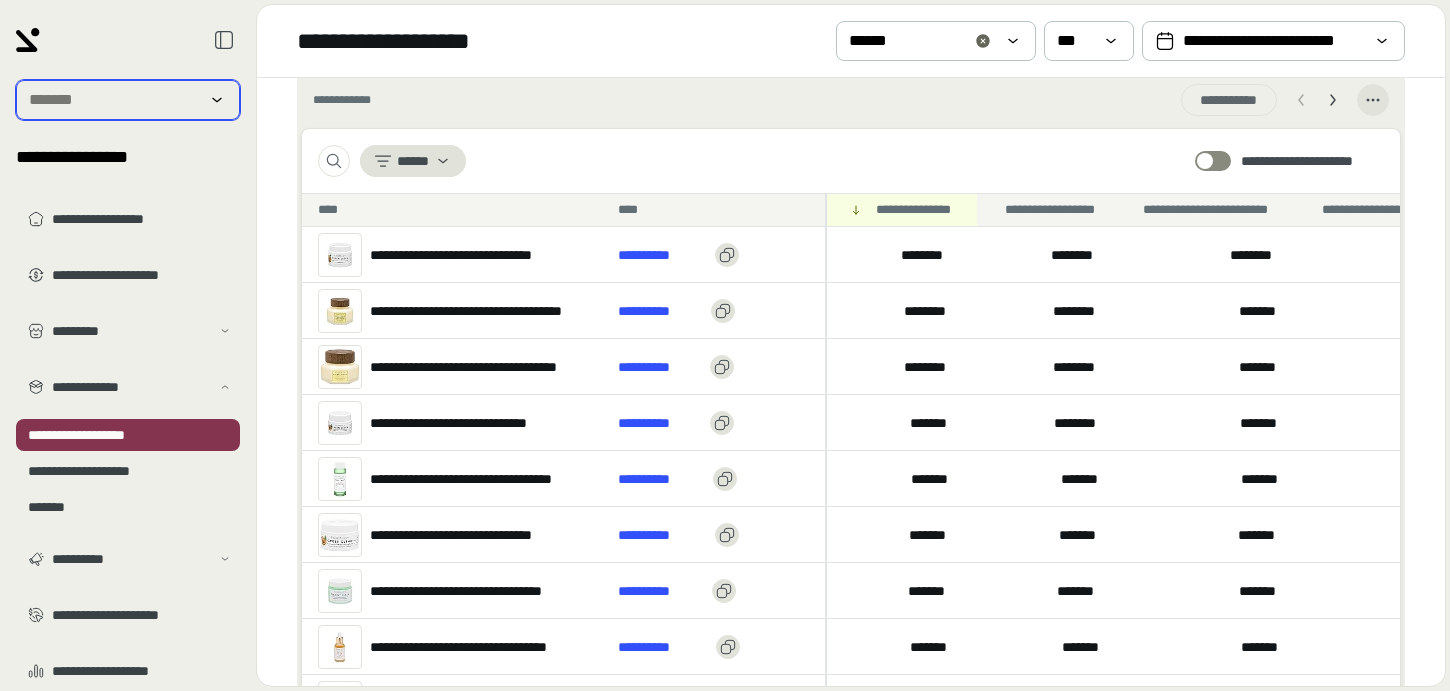 click at bounding box center [114, 100] 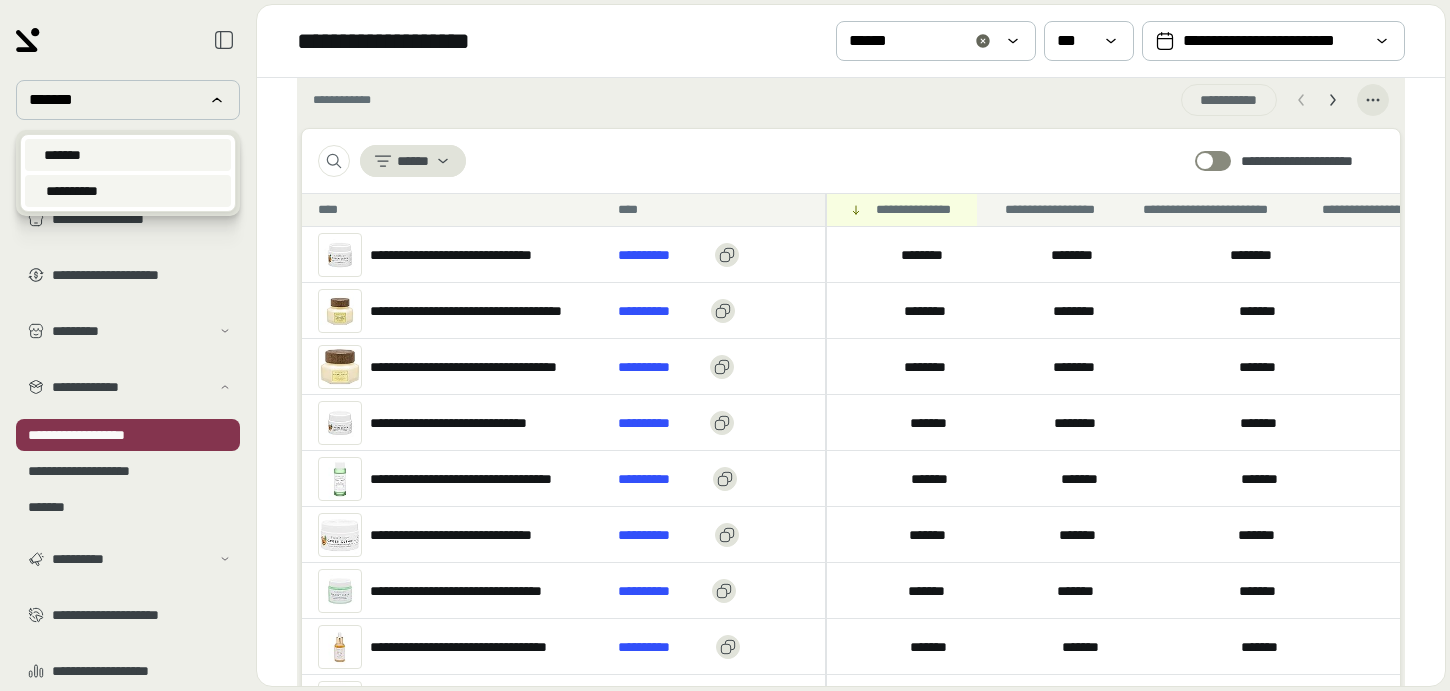 click on "**********" at bounding box center [128, 191] 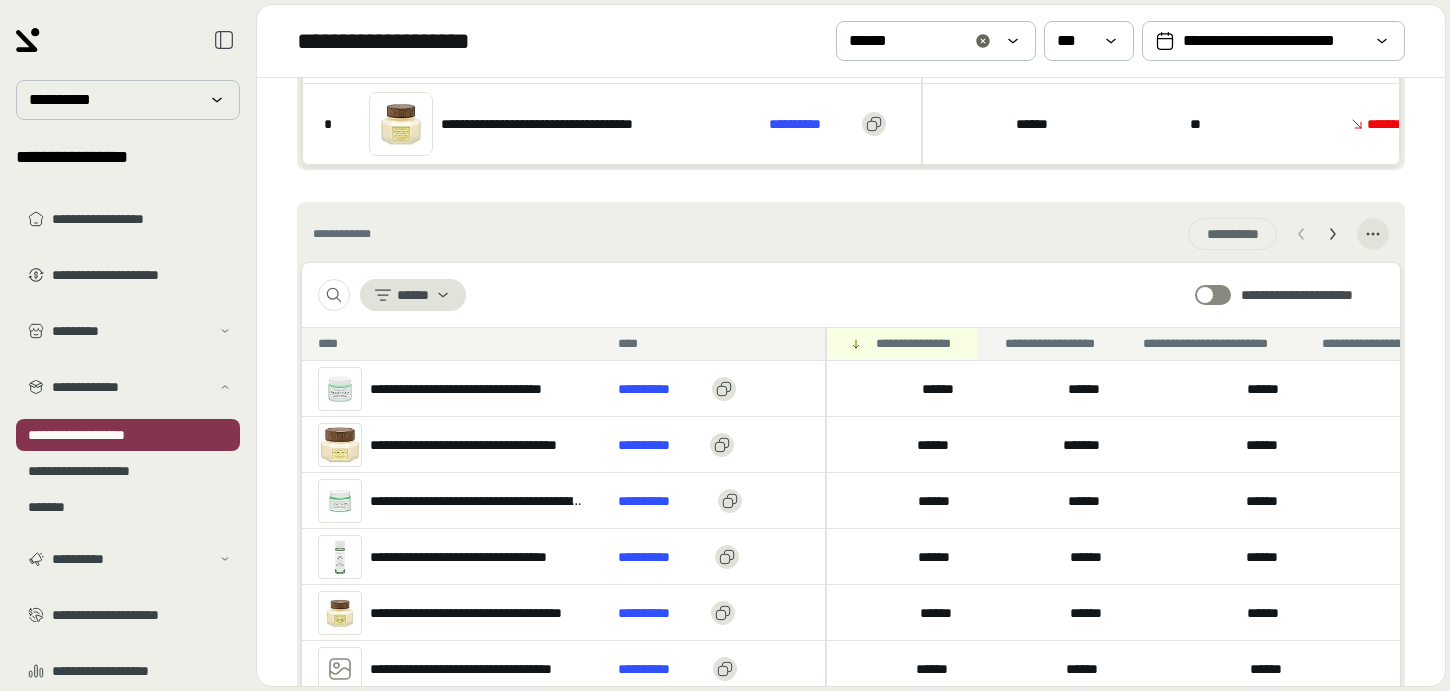 scroll, scrollTop: 635, scrollLeft: 0, axis: vertical 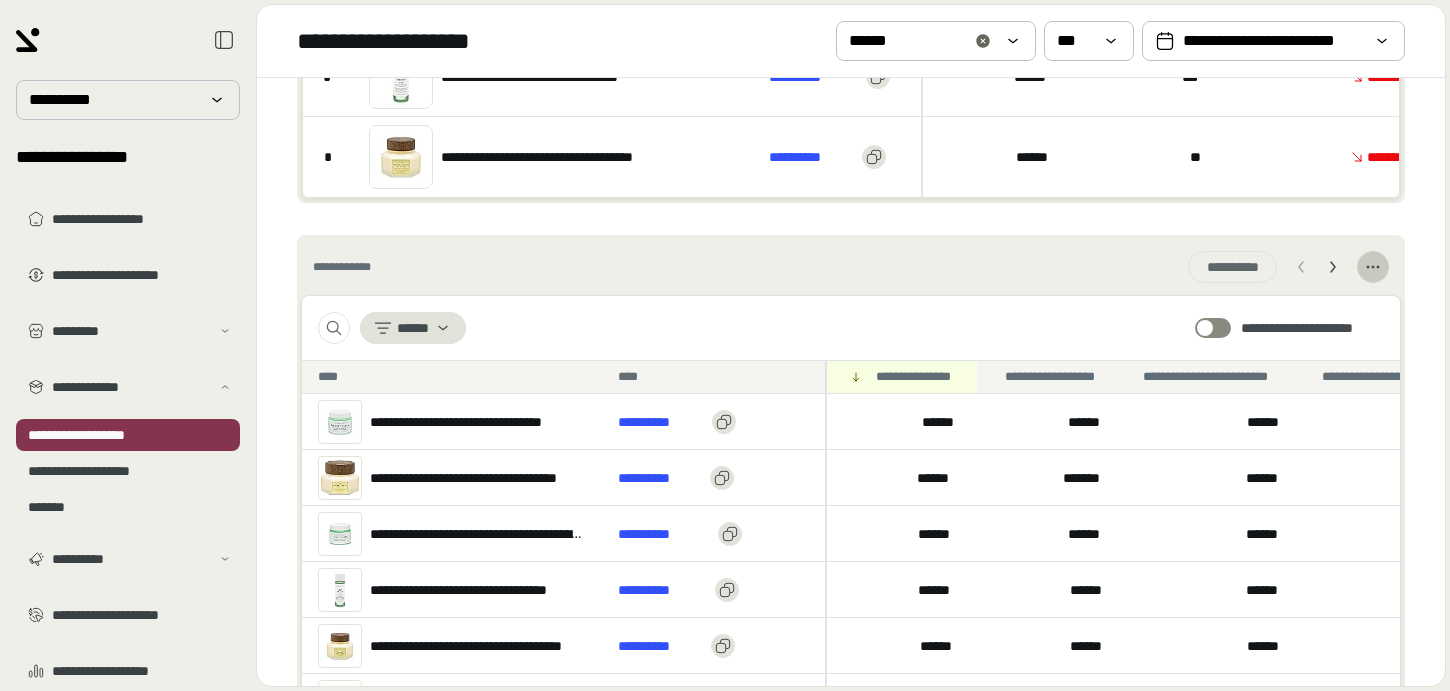 click at bounding box center (1373, 267) 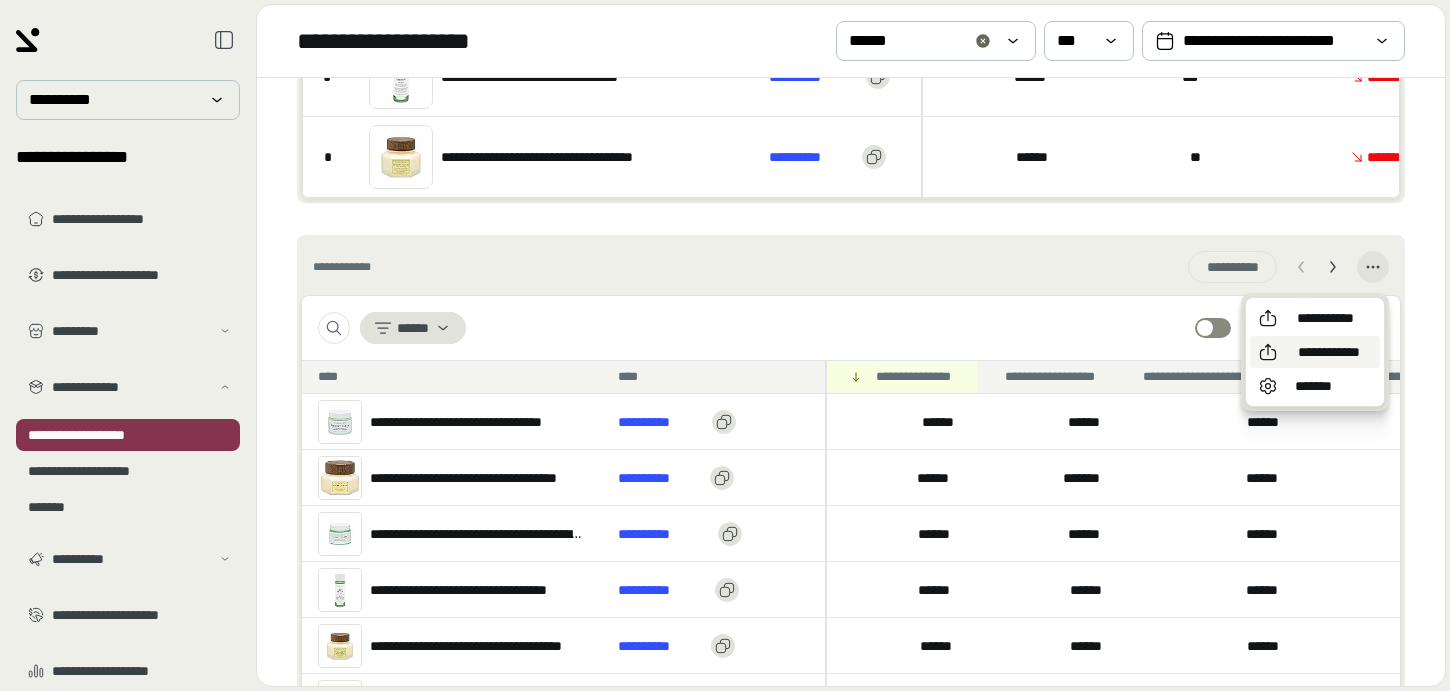 click on "**********" at bounding box center (1329, 352) 